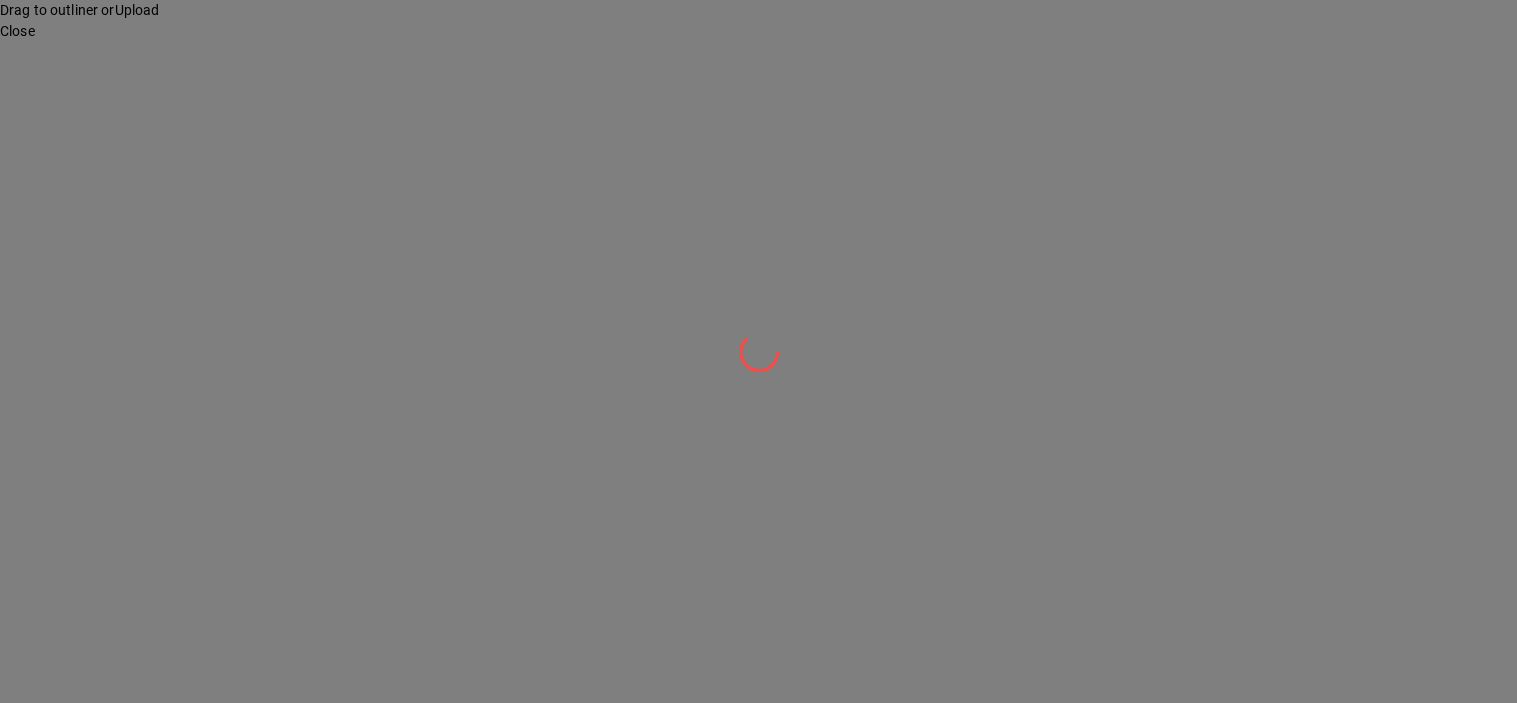 scroll, scrollTop: 0, scrollLeft: 0, axis: both 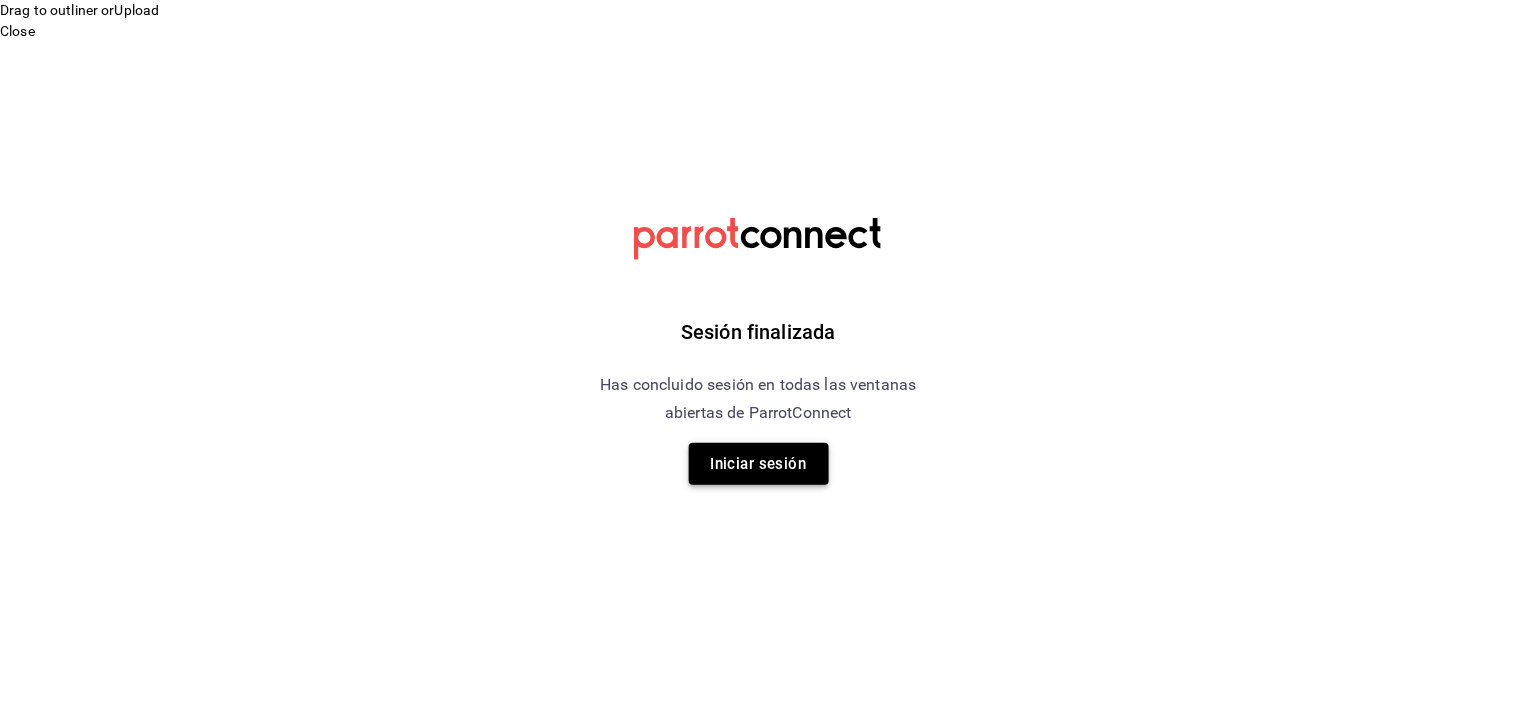 click on "Iniciar sesión" at bounding box center (759, 464) 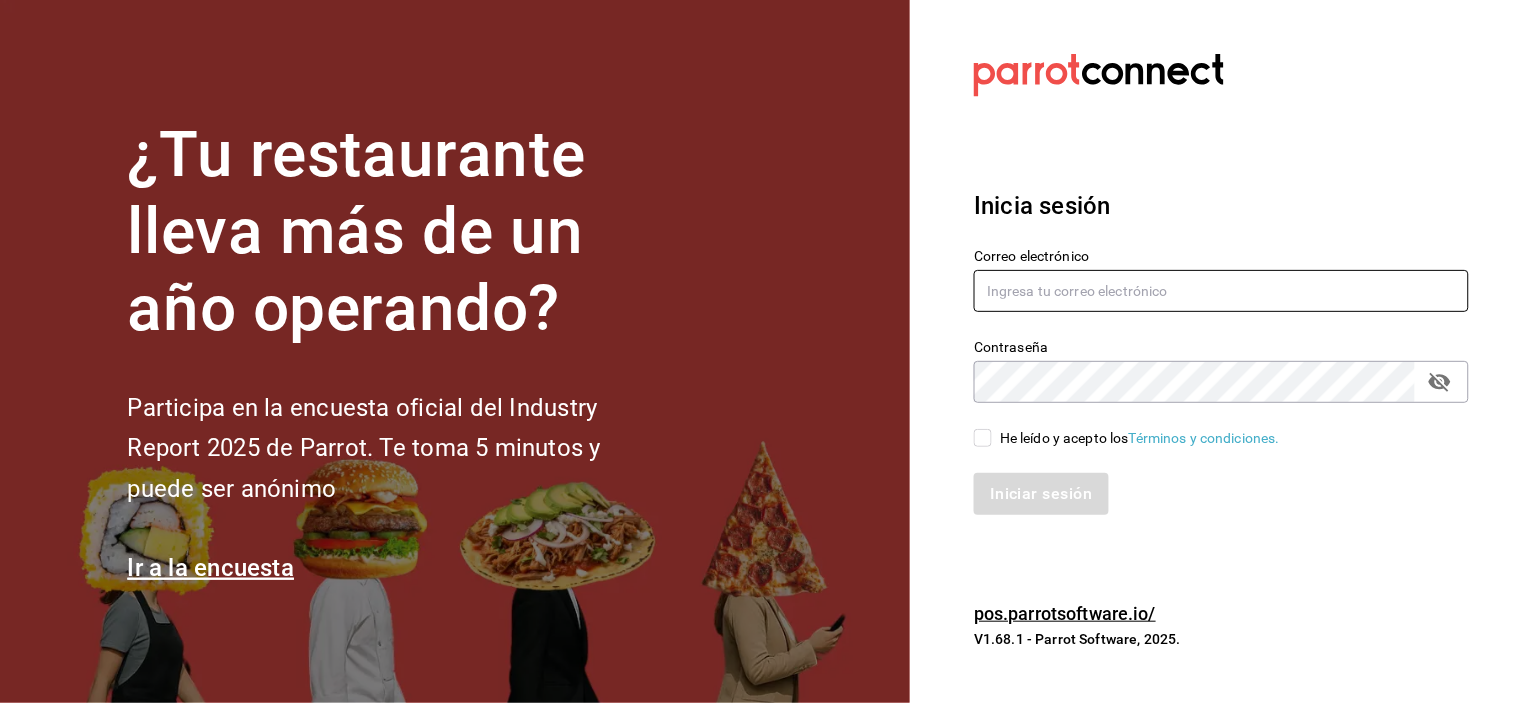 type on "[EMAIL]" 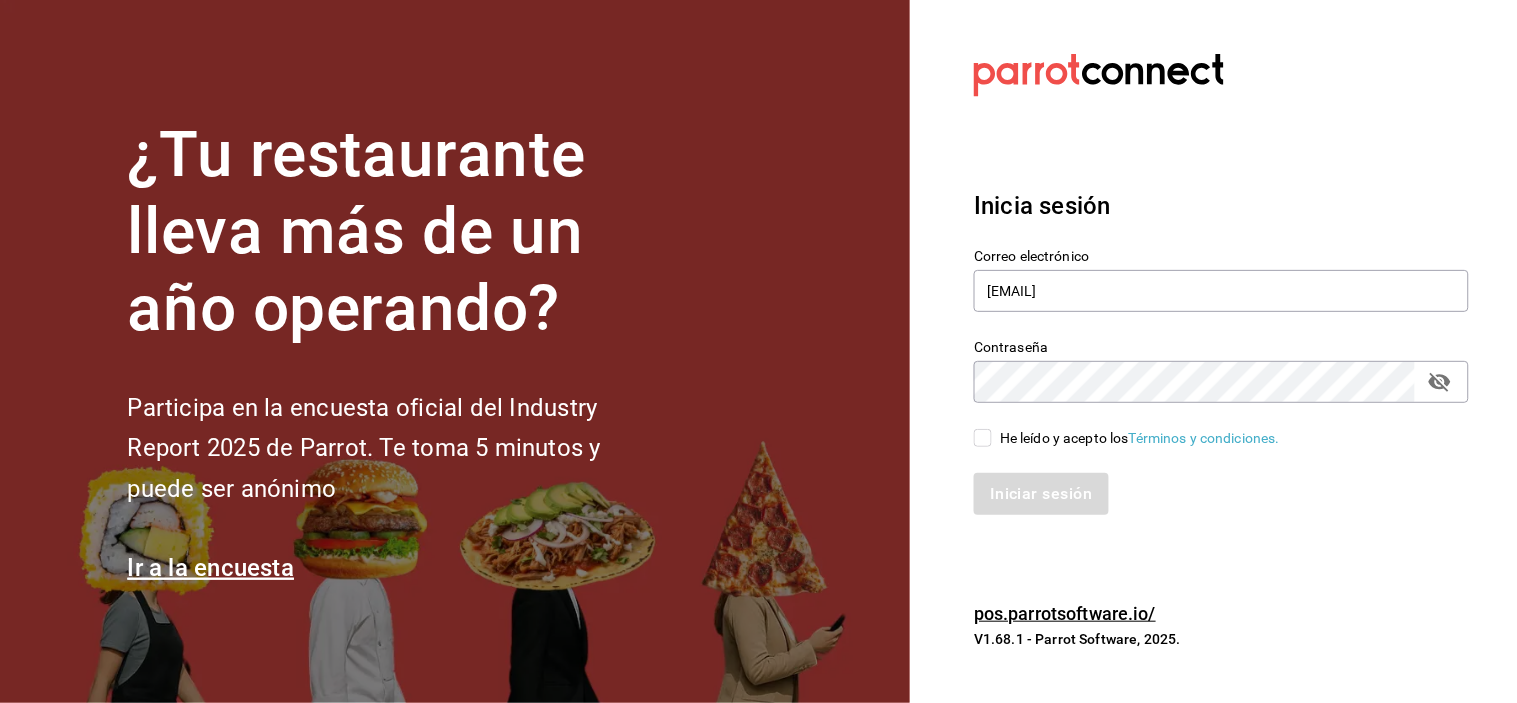 click on "He leído y acepto los  Términos y condiciones." at bounding box center [983, 438] 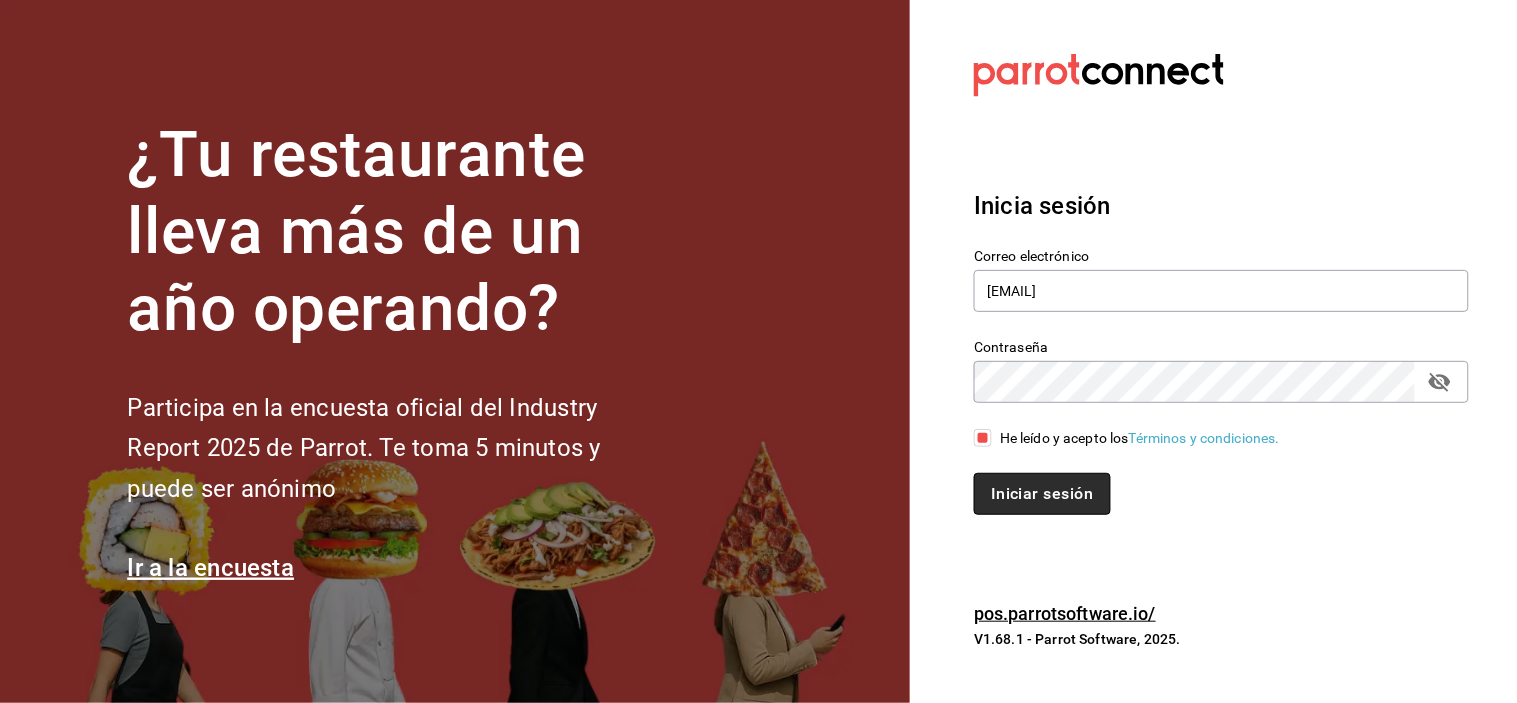 click on "Iniciar sesión" at bounding box center [1042, 494] 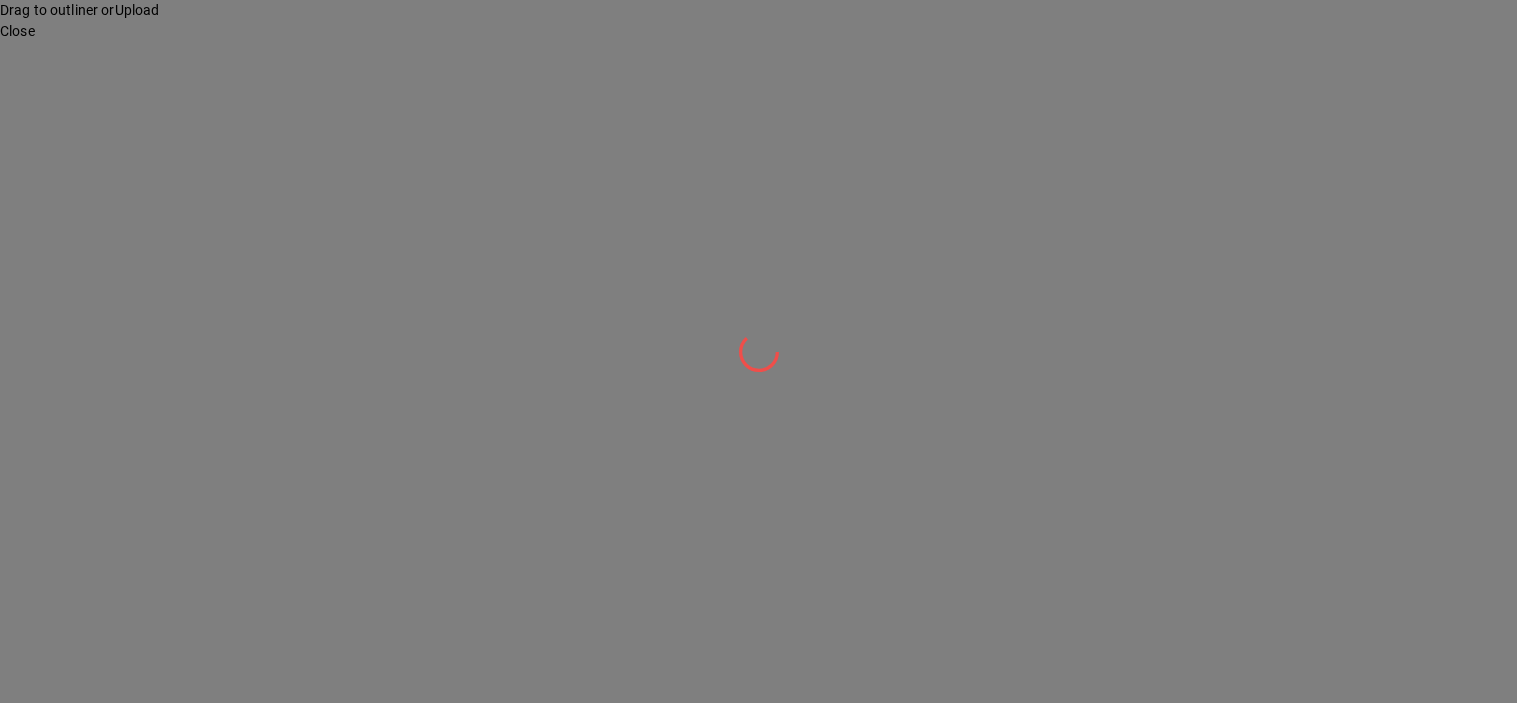 scroll, scrollTop: 0, scrollLeft: 0, axis: both 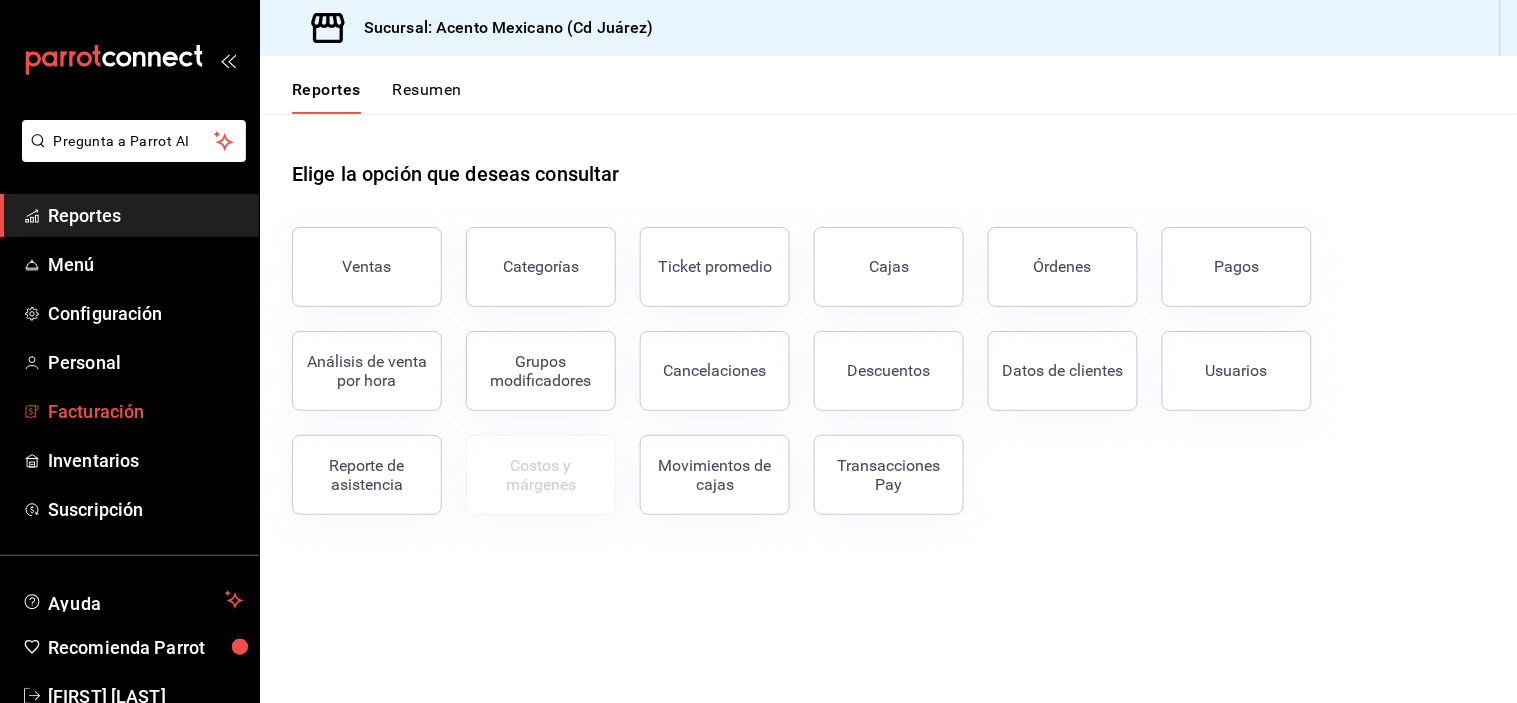 click on "Facturación" at bounding box center (129, 411) 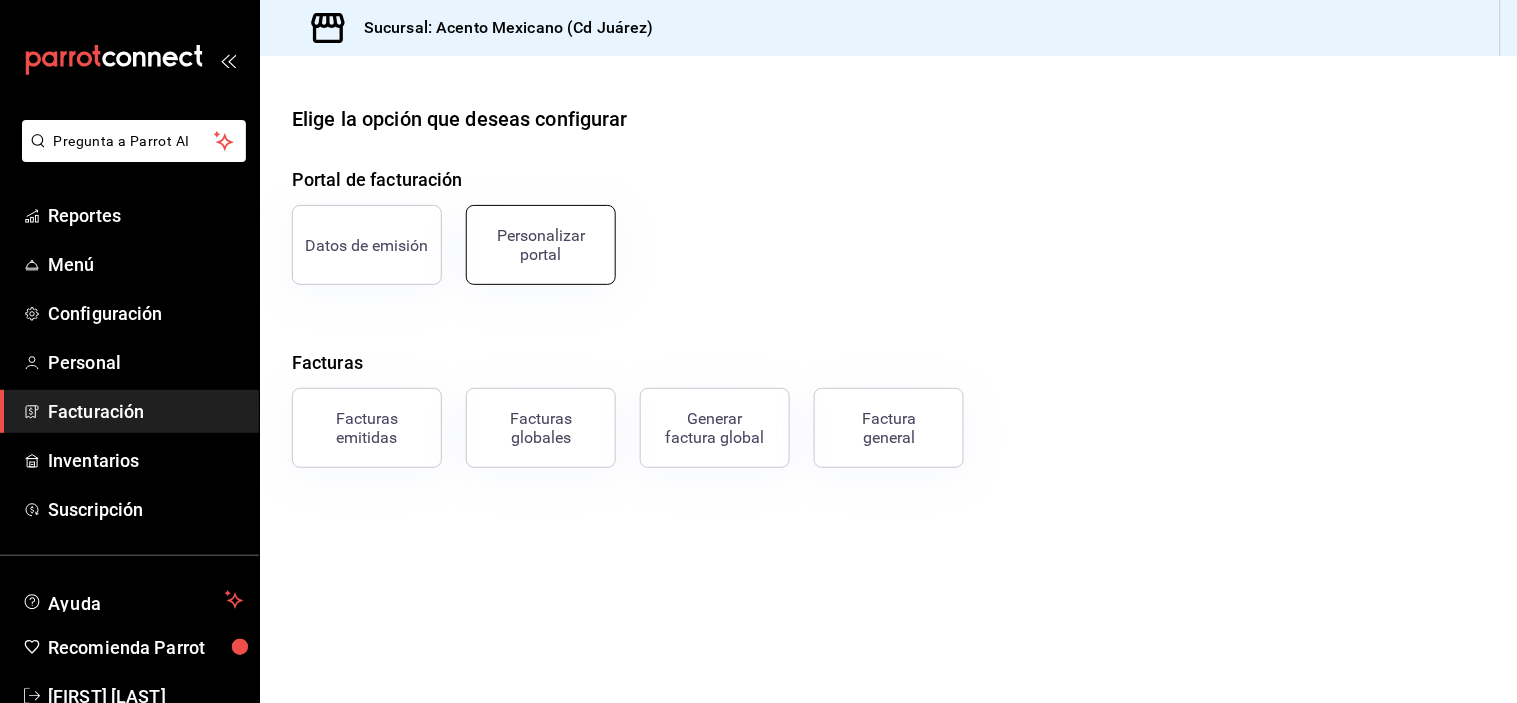 click on "Personalizar portal" at bounding box center [541, 245] 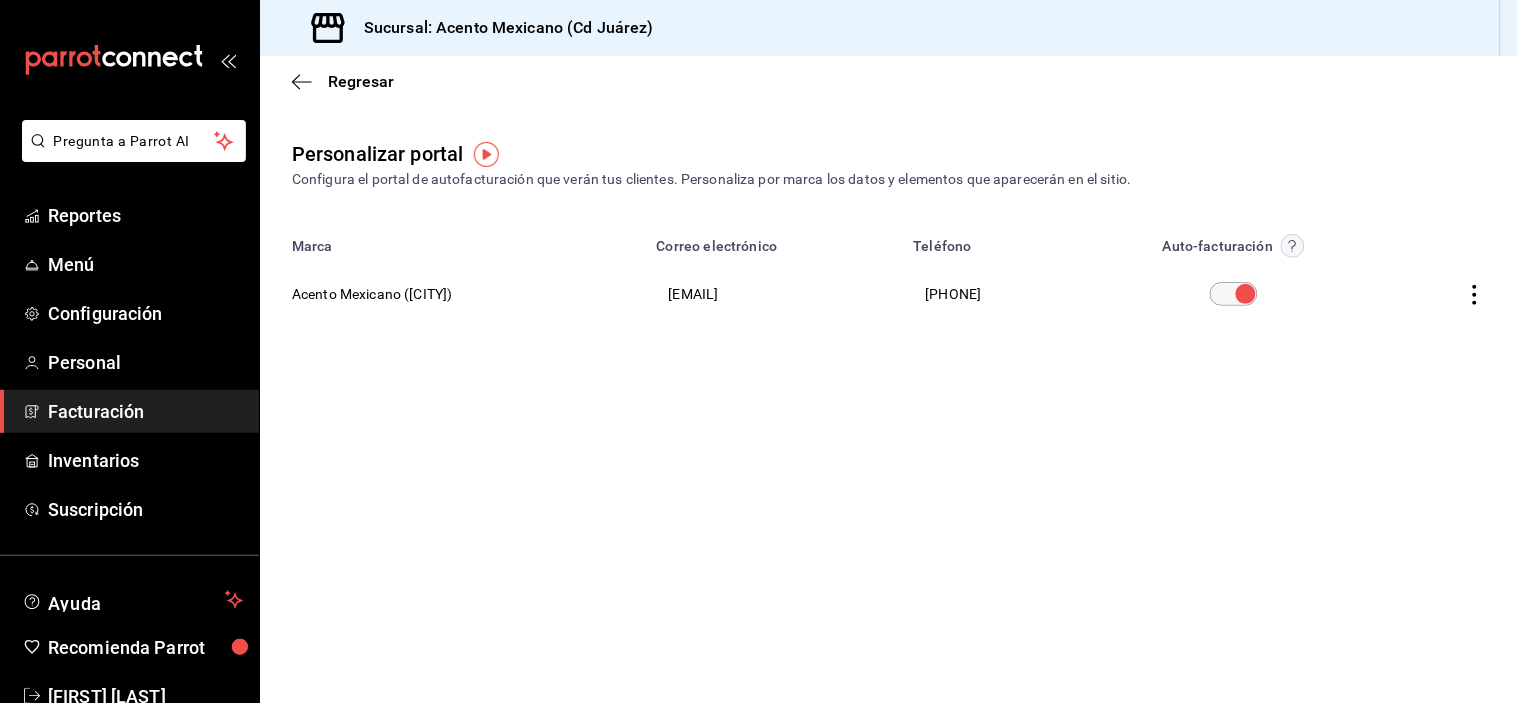 click 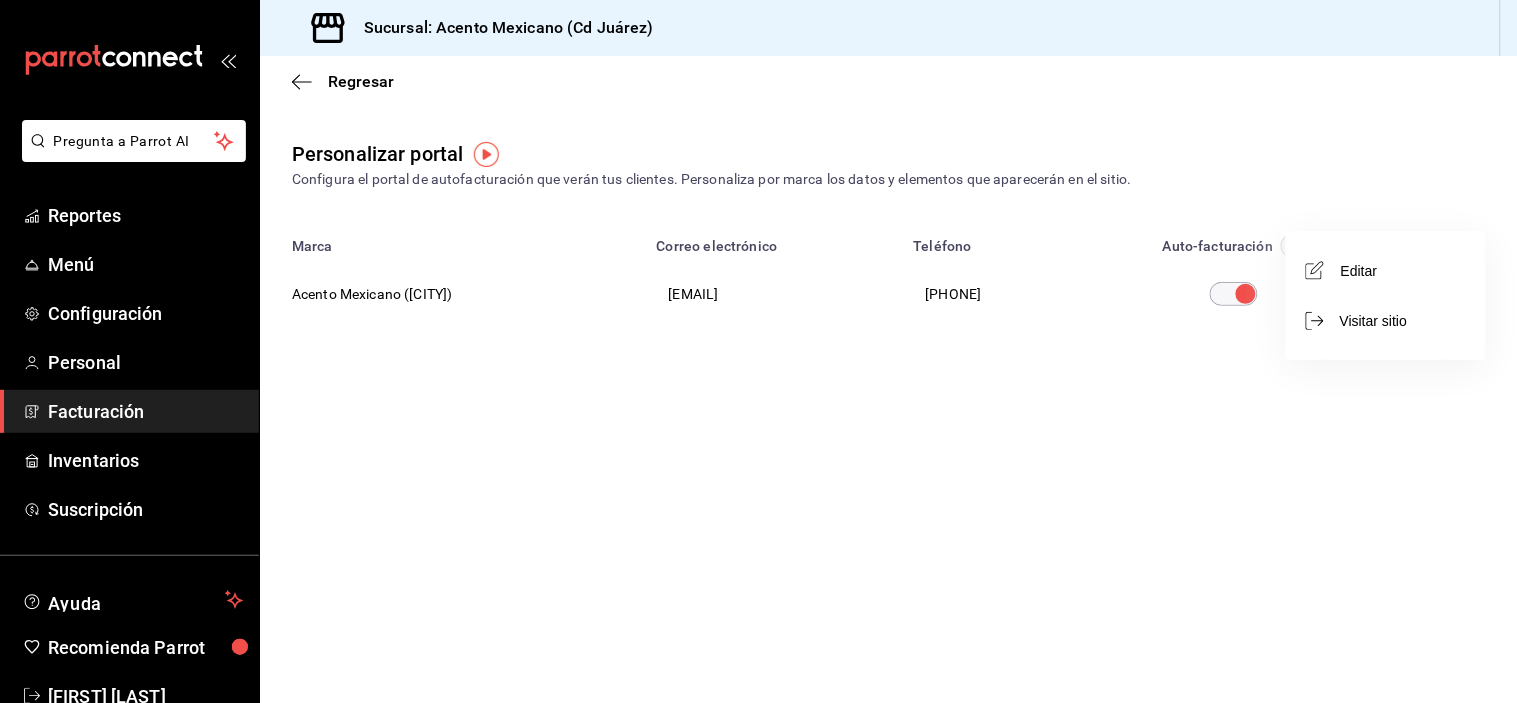 click on "Editar" at bounding box center (1386, 270) 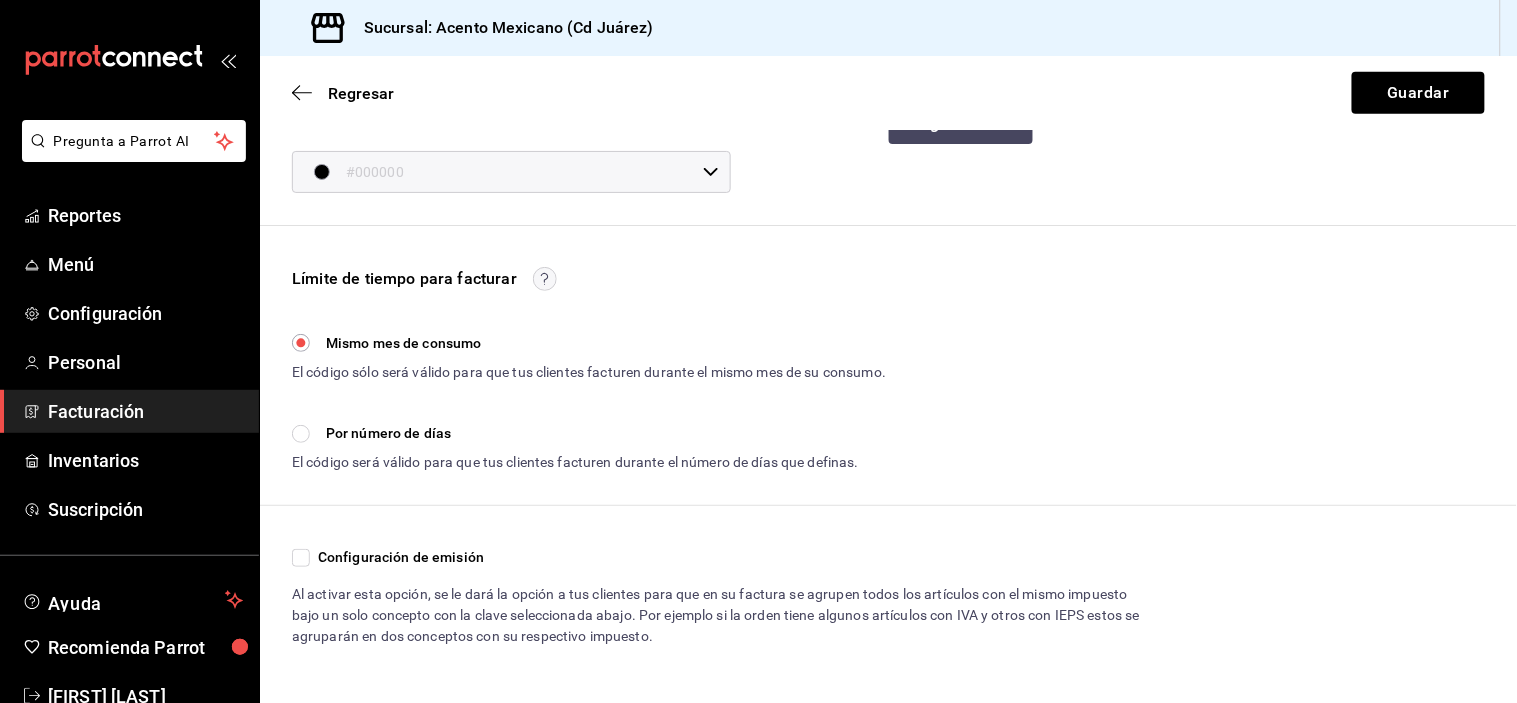 scroll, scrollTop: 452, scrollLeft: 0, axis: vertical 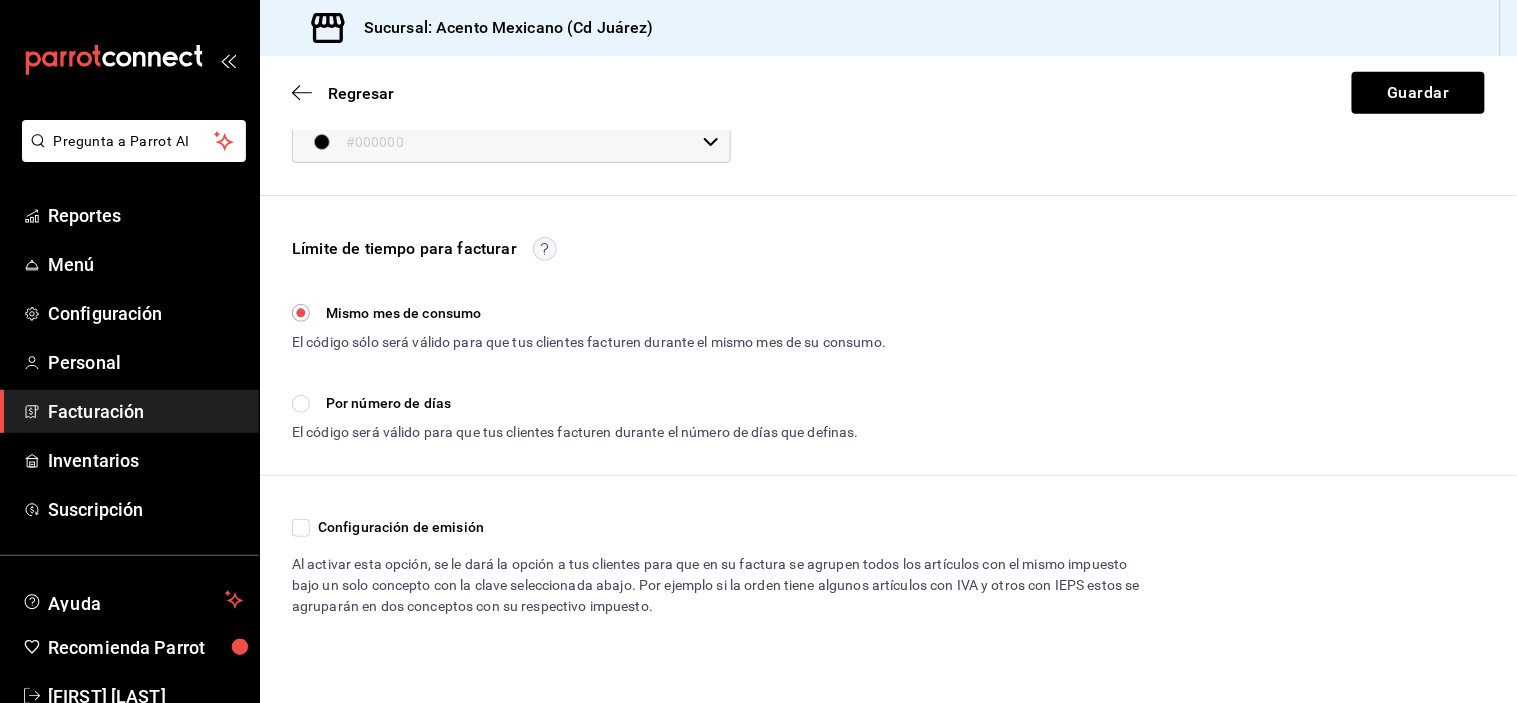 click on "Configuración de emisión" at bounding box center [301, 528] 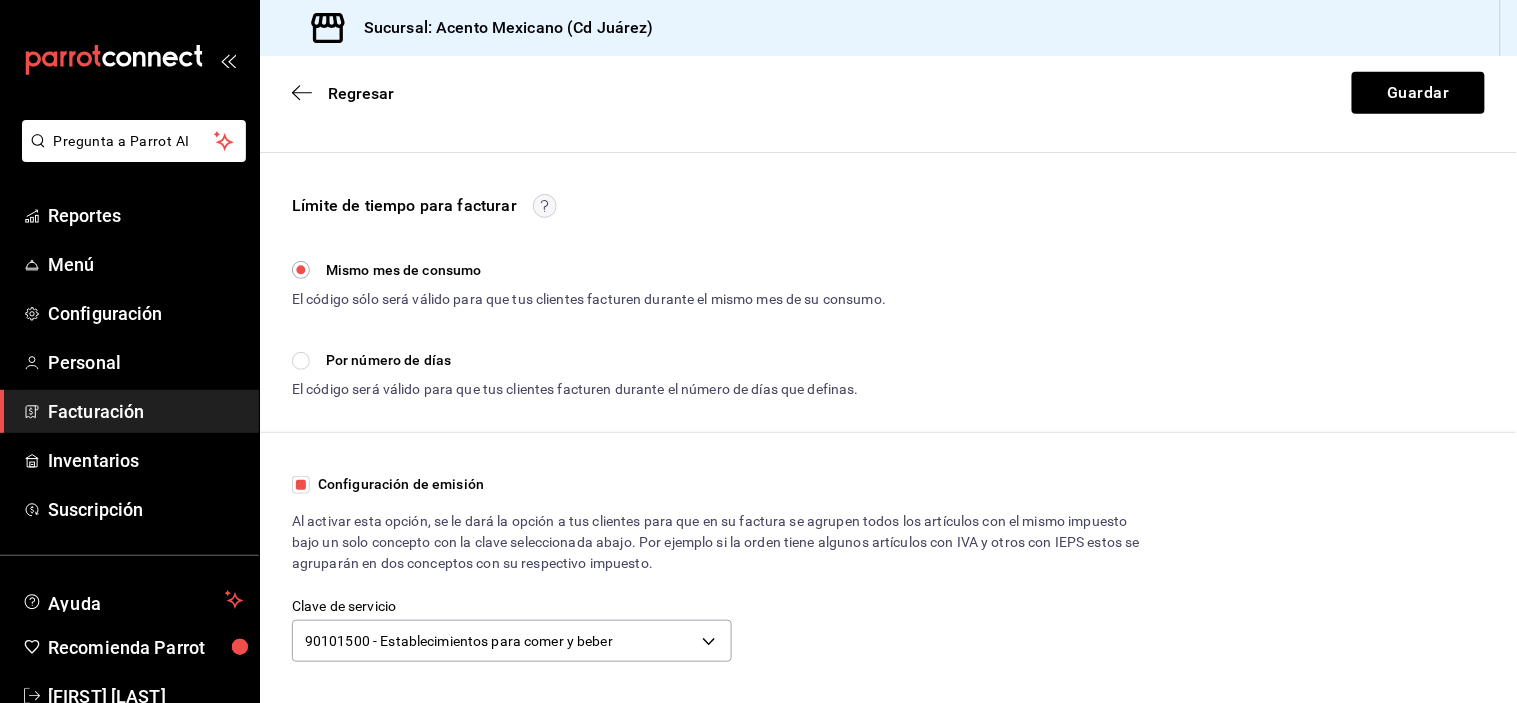 scroll, scrollTop: 522, scrollLeft: 0, axis: vertical 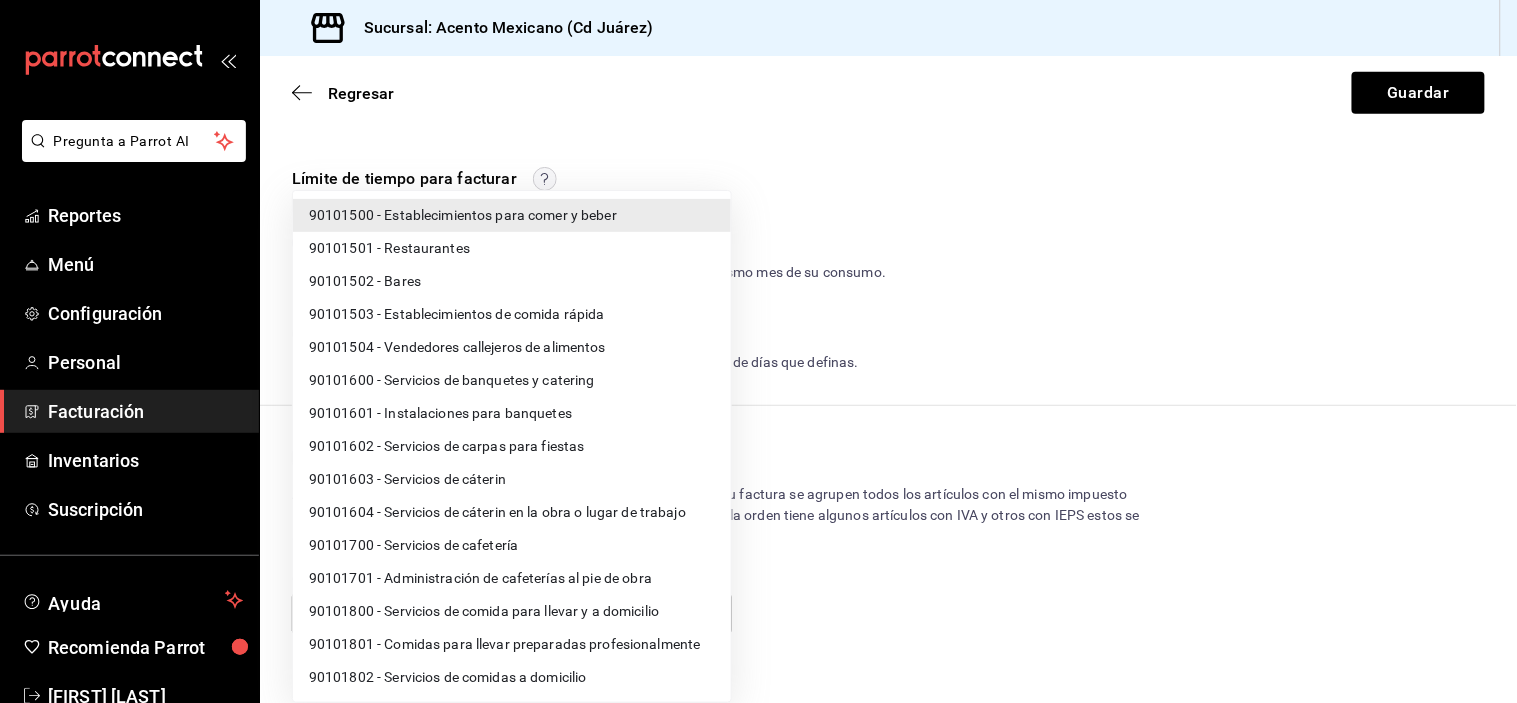 click on "Pregunta a Parrot AI Reportes   Menú   Configuración   Personal   Facturación   Inventarios   Suscripción   Ayuda Recomienda Parrot   [FIRST] [LAST]   Sugerir nueva función   Sucursal: Acento Mexicano ([CITY]) Regresar Guardar Acento Mexicano ([CITY]) Datos de contacto Estos datos se le proporcionarán a los clientes en caso de necesitar ayuda con la facturación. Correo electrónico [EMAIL] Teléfono [PHONE] Color Selecciona un color para personalizar tu sitio. #000000 ​ Logotipo JPG o PNG. Mínimo de 48px de alto. Cargar archivo Límite de tiempo para facturar Mismo mes de consumo El código sólo será válido para que tus clientes facturen durante el mismo mes de su consumo. Por número de días El código será válido para que tus clientes facturen durante el número de días que definas. Días después ​ Configuración de emisión Clave de servicio 90101500 - Establecimientos para comer y beber 90101500 Capture Drag to outliner or  Upload Close   Ok, done!" at bounding box center (758, 372) 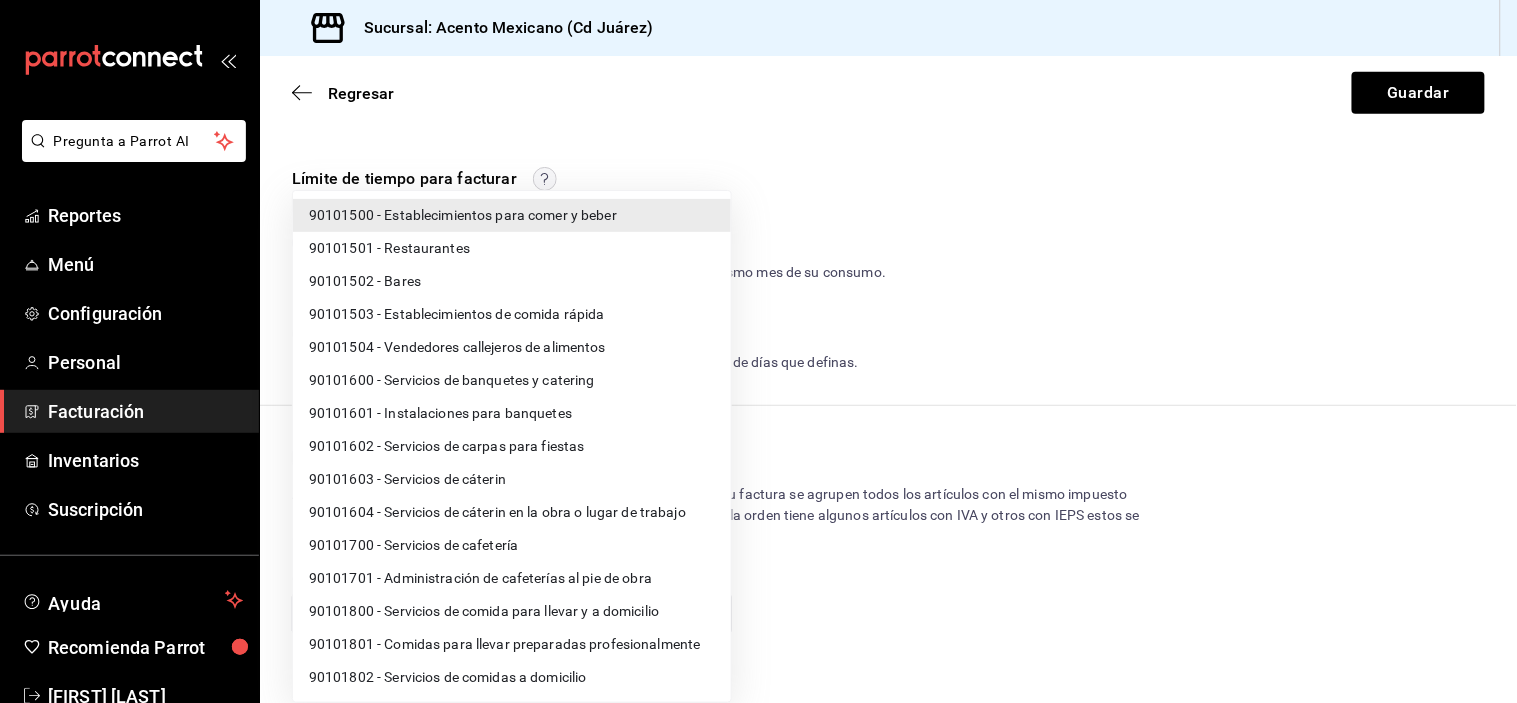 click at bounding box center [758, 351] 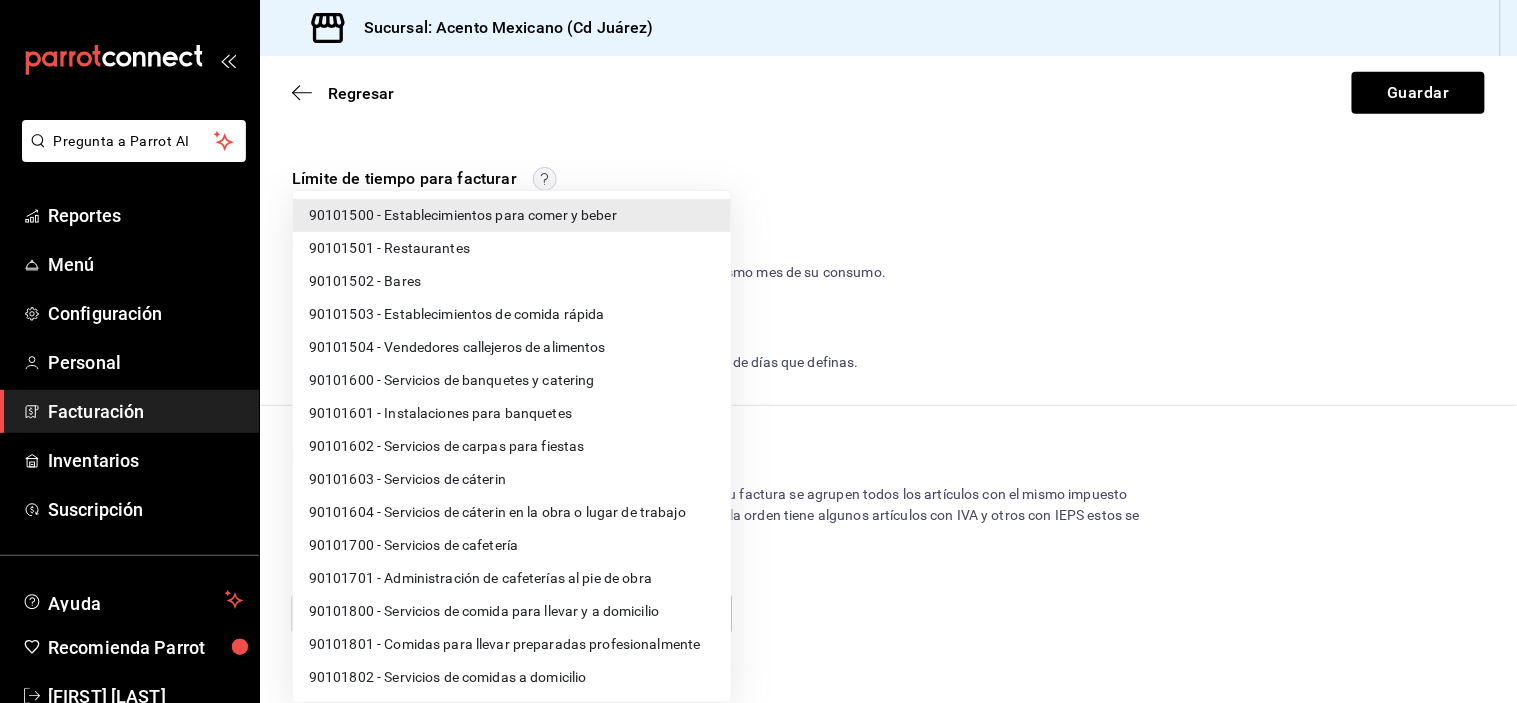 click on "Pregunta a Parrot AI Reportes   Menú   Configuración   Personal   Facturación   Inventarios   Suscripción   Ayuda Recomienda Parrot   [FIRST] [LAST]   Sugerir nueva función   Sucursal: Acento Mexicano ([CITY]) Regresar Guardar Acento Mexicano ([CITY]) Datos de contacto Estos datos se le proporcionarán a los clientes en caso de necesitar ayuda con la facturación. Correo electrónico [EMAIL] Teléfono [PHONE] Color Selecciona un color para personalizar tu sitio. #000000 ​ Logotipo JPG o PNG. Mínimo de 48px de alto. Cargar archivo Límite de tiempo para facturar Mismo mes de consumo El código sólo será válido para que tus clientes facturen durante el mismo mes de su consumo. Por número de días El código será válido para que tus clientes facturen durante el número de días que definas. Días después ​ Configuración de emisión Clave de servicio 90101500 - Establecimientos para comer y beber 90101500 Capture Drag to outliner or  Upload Close   Ok, done!" at bounding box center (758, 372) 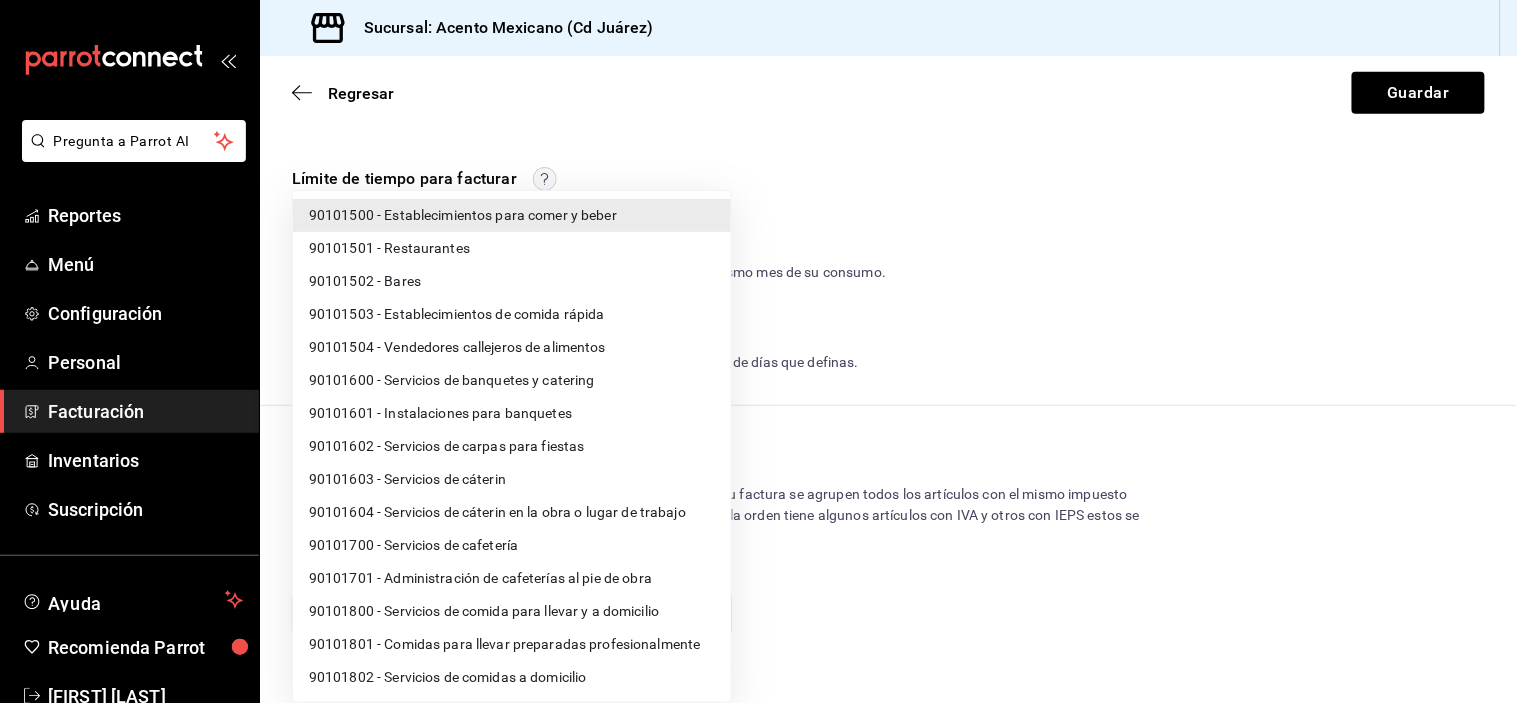 click at bounding box center (758, 351) 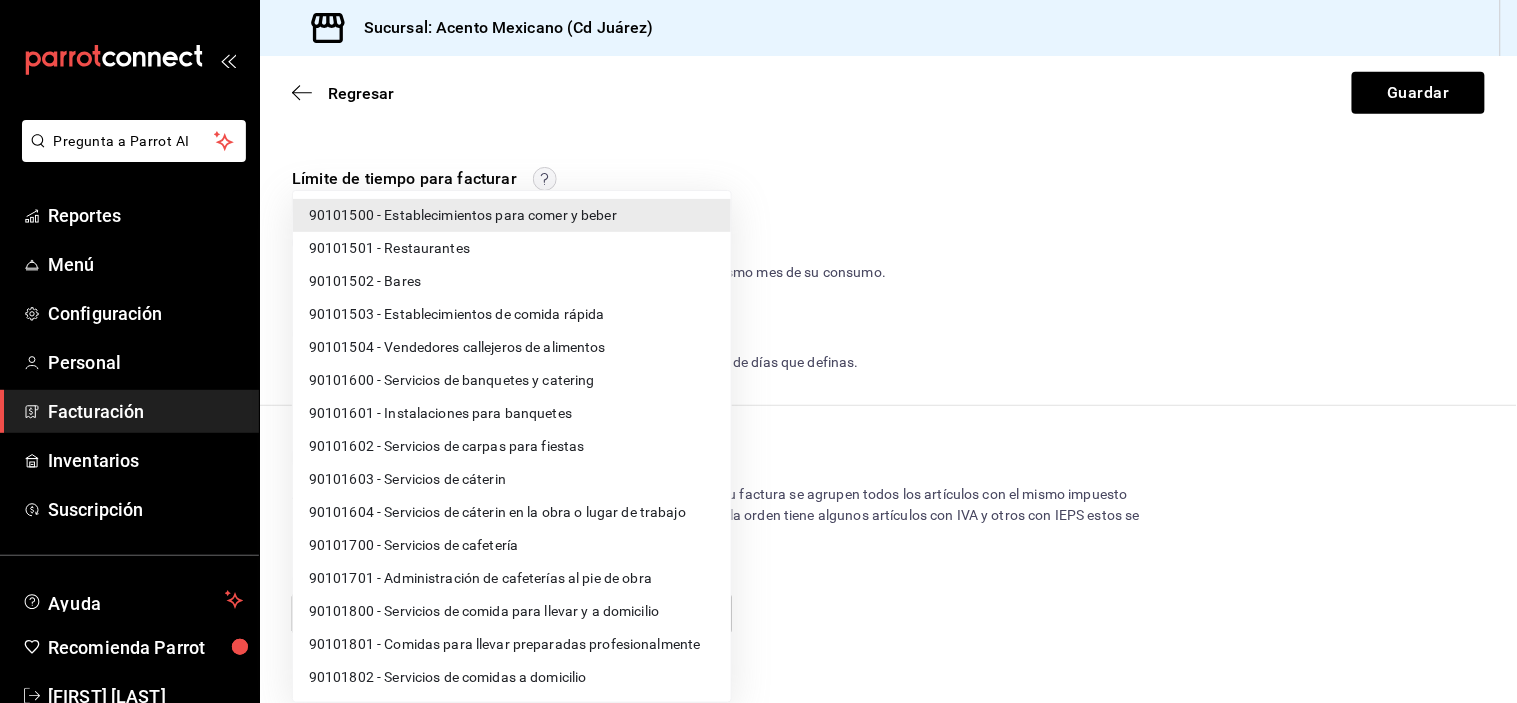 click on "Pregunta a Parrot AI Reportes   Menú   Configuración   Personal   Facturación   Inventarios   Suscripción   Ayuda Recomienda Parrot   [FIRST] [LAST]   Sugerir nueva función   Sucursal: Acento Mexicano ([CITY]) Regresar Guardar Acento Mexicano ([CITY]) Datos de contacto Estos datos se le proporcionarán a los clientes en caso de necesitar ayuda con la facturación. Correo electrónico [EMAIL] Teléfono [PHONE] Color Selecciona un color para personalizar tu sitio. #000000 ​ Logotipo JPG o PNG. Mínimo de 48px de alto. Cargar archivo Límite de tiempo para facturar Mismo mes de consumo El código sólo será válido para que tus clientes facturen durante el mismo mes de su consumo. Por número de días El código será válido para que tus clientes facturen durante el número de días que definas. Días después ​ Configuración de emisión Clave de servicio 90101500 - Establecimientos para comer y beber 90101500 Capture Drag to outliner or  Upload Close   Ok, done!" at bounding box center [758, 372] 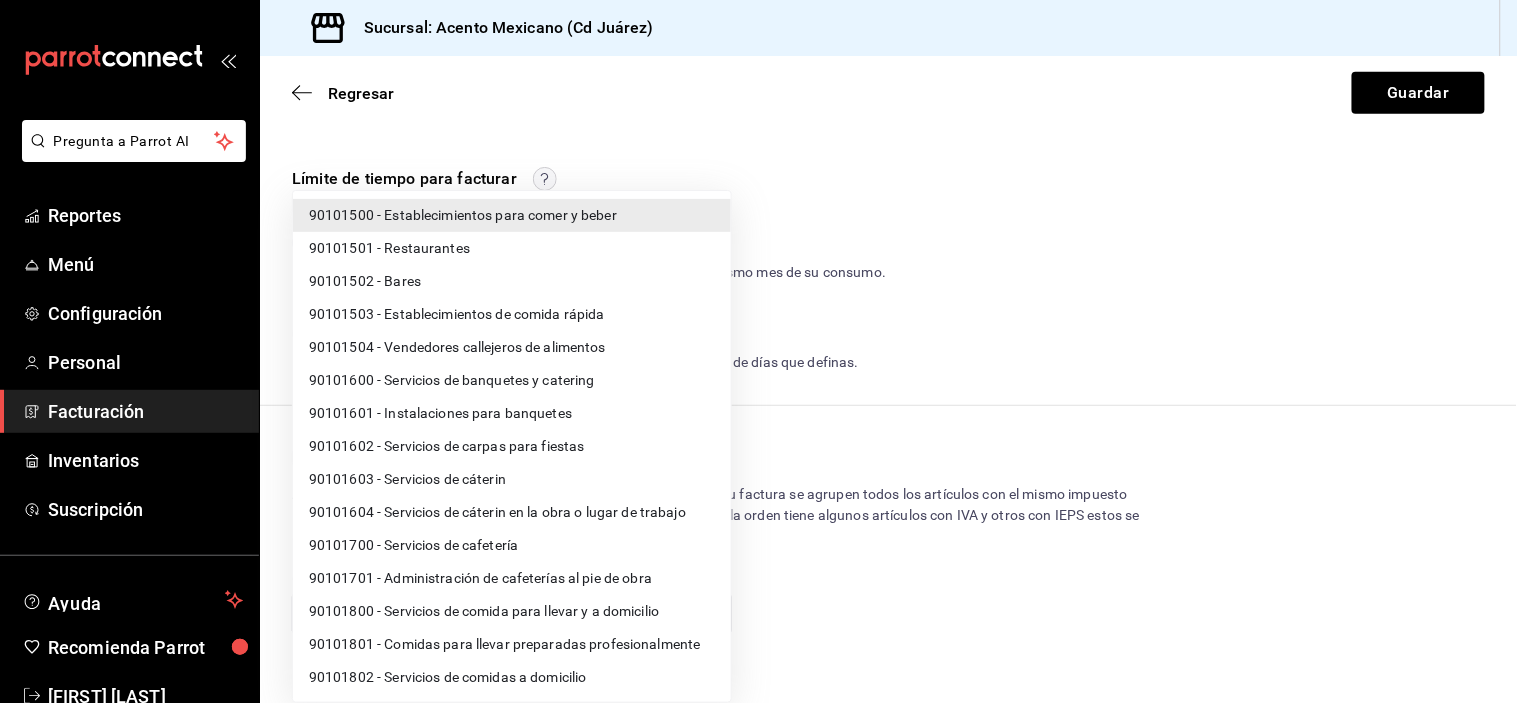 type 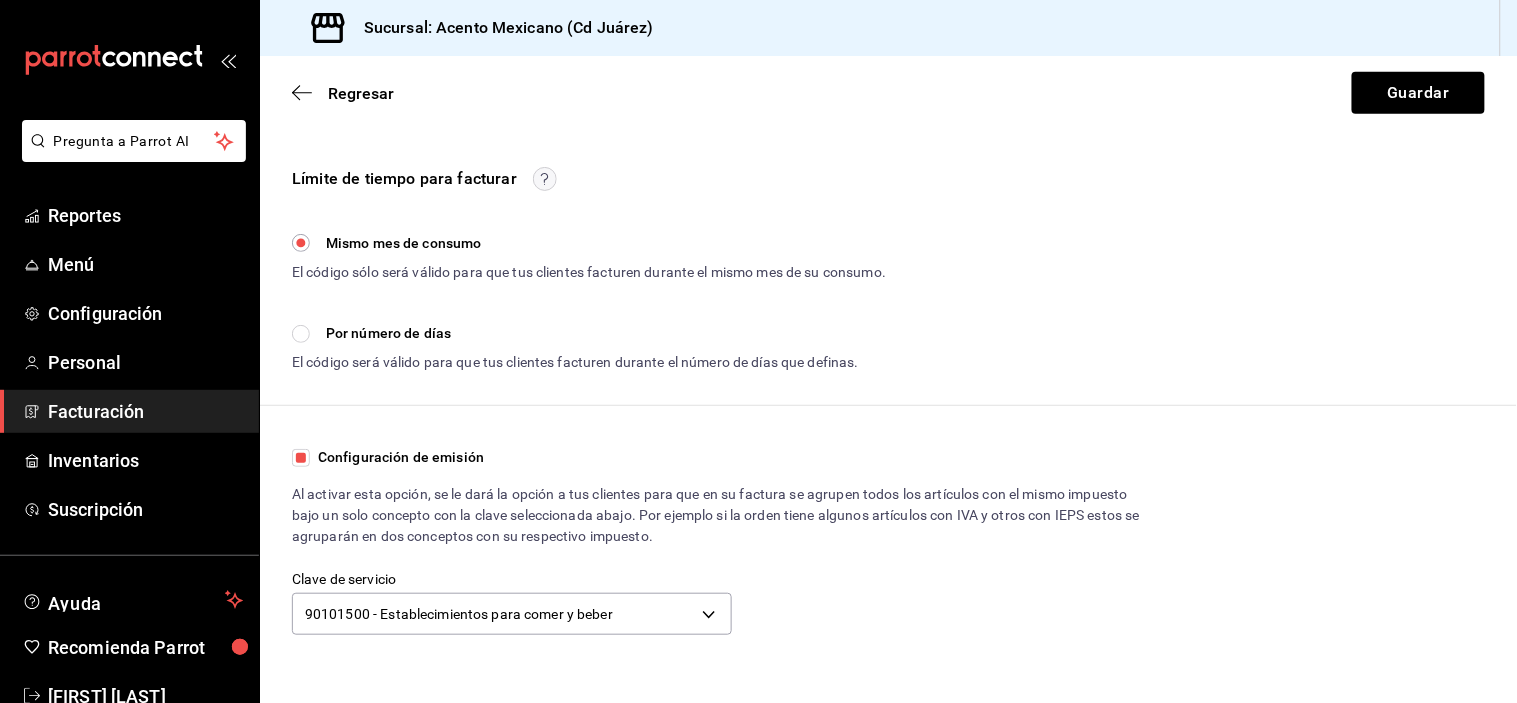 click on "Estos datos se le proporcionarán a los clientes en caso de necesitar ayuda con la facturación. Correo electrónico [EMAIL] Teléfono [PHONE] Color Selecciona un color para personalizar tu sitio. #000000 ​ Logotipo JPG o PNG. Mínimo de 48px de alto. Cargar archivo Límite de tiempo para facturar Mismo mes de consumo El código sólo será válido para que tus clientes facturen durante el mismo mes de su consumo. Por número de días El código será válido para que tus clientes facturen durante el número de días que definas. Días después ​ Configuración de emisión Al activar esta opción, se le dará la opción a tus clientes para que en su factura se agrupen todos los artículos con el mismo impuesto bajo un solo concepto con la clave seleccionada abajo. Por ejemplo si la orden tiene algunos artículos con IVA y otros con IEPS estos se agruparán en dos conceptos con su respectivo impuesto. Clave de servicio 90101500" at bounding box center [888, 163] 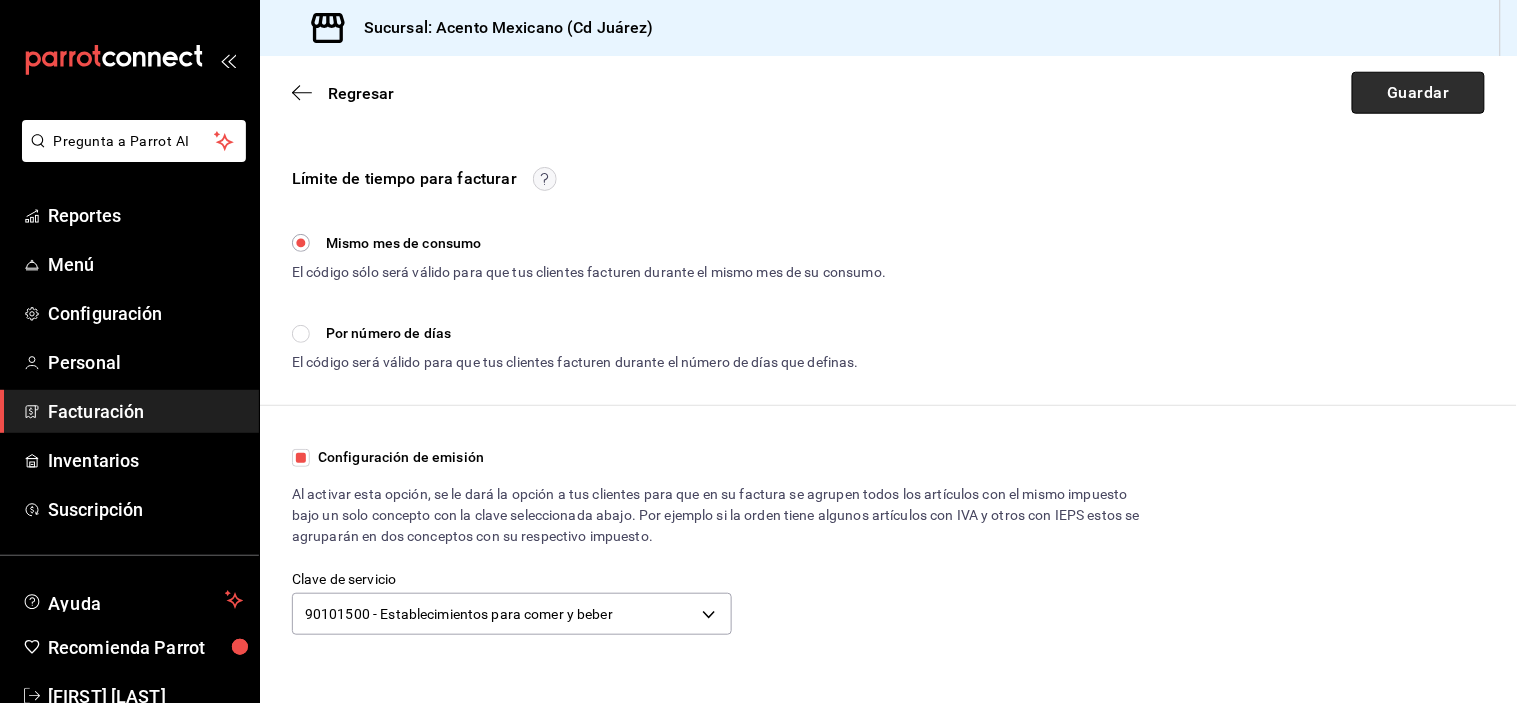click on "Guardar" at bounding box center (1418, 93) 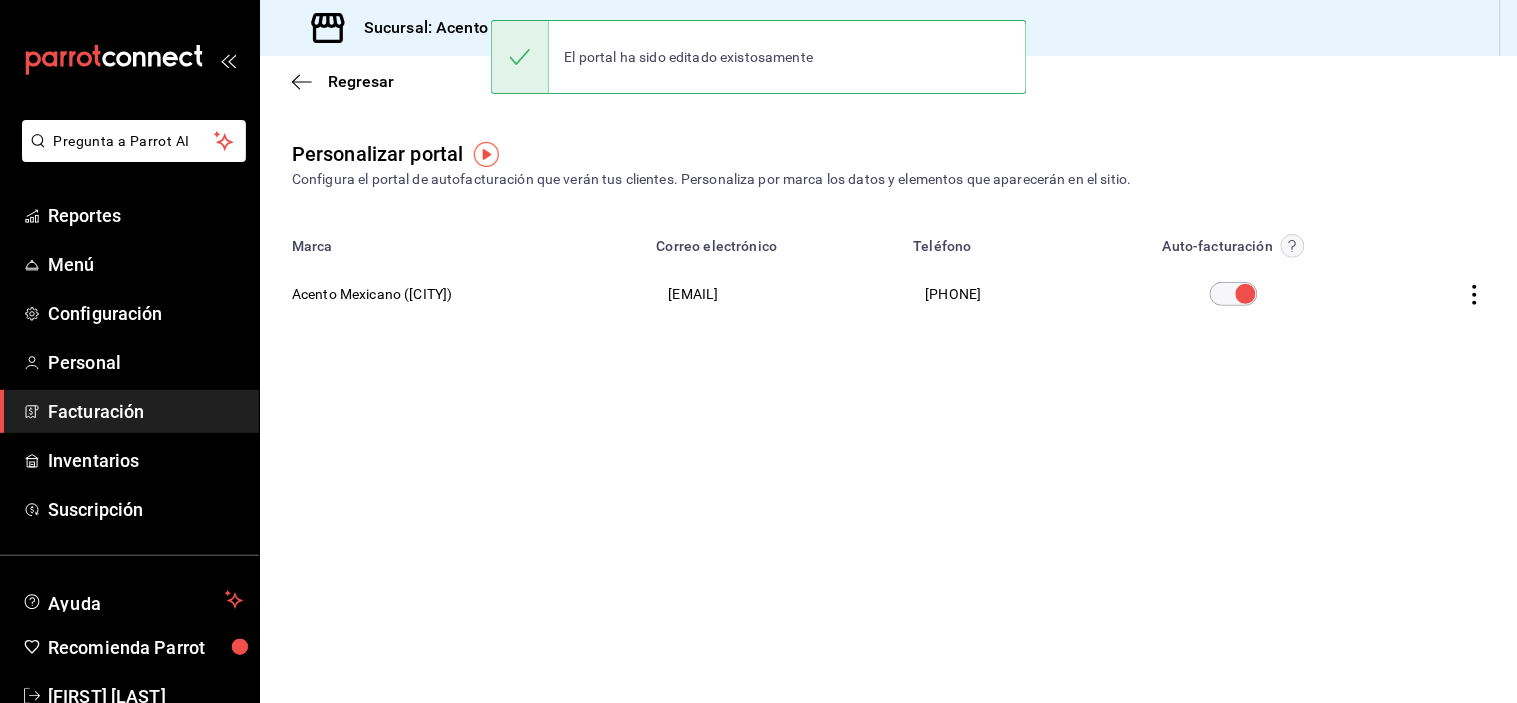 scroll, scrollTop: 0, scrollLeft: 0, axis: both 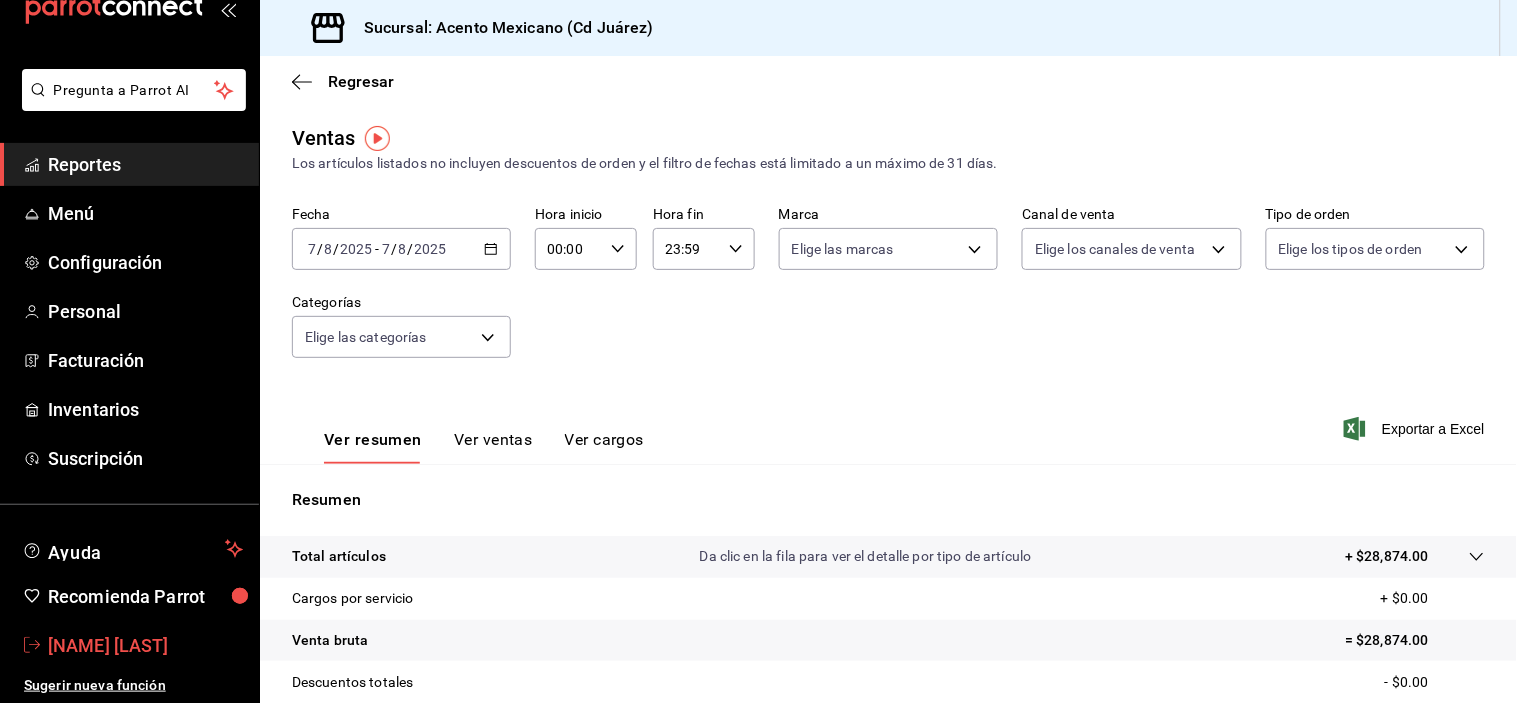 click on "[FIRST] [LAST] [LAST]" at bounding box center (145, 645) 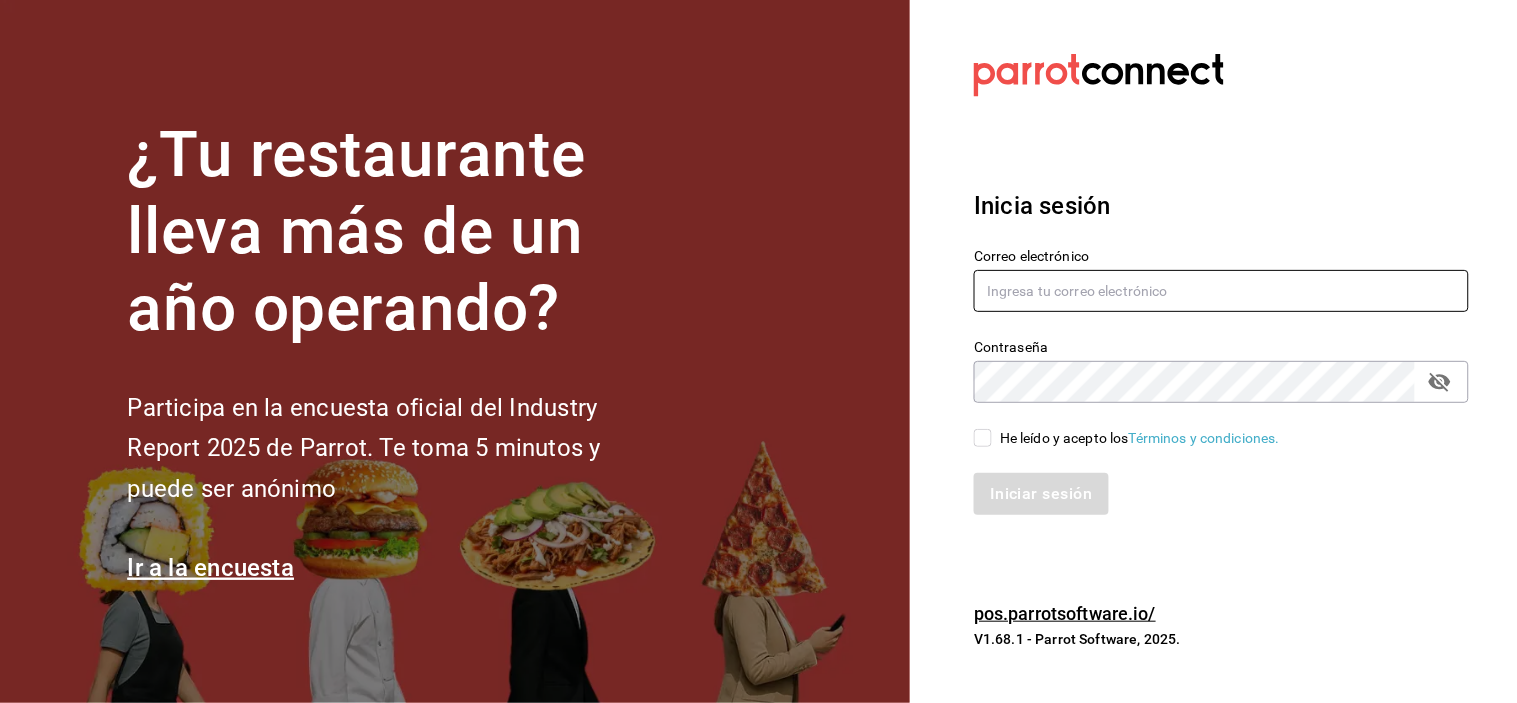 type on "carlos@central4mkt.com" 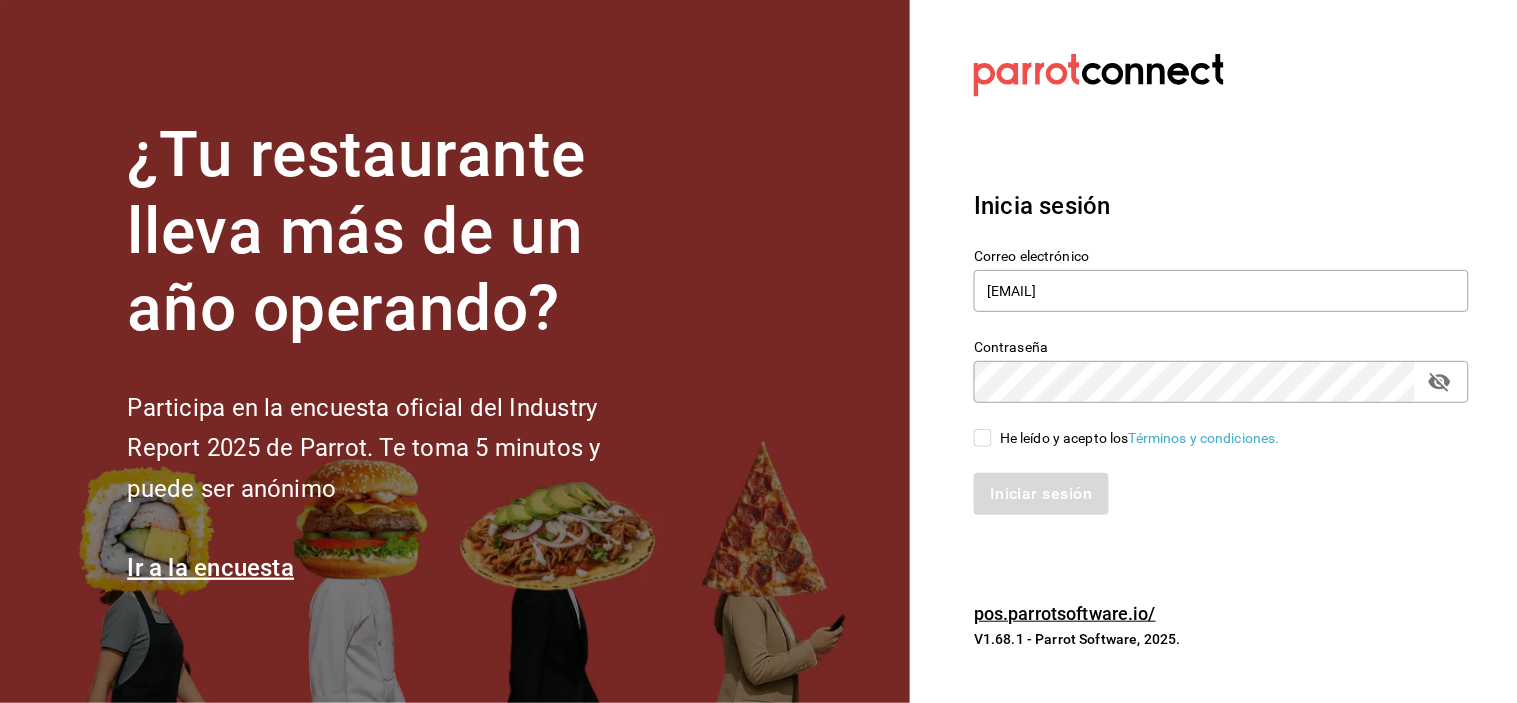 click 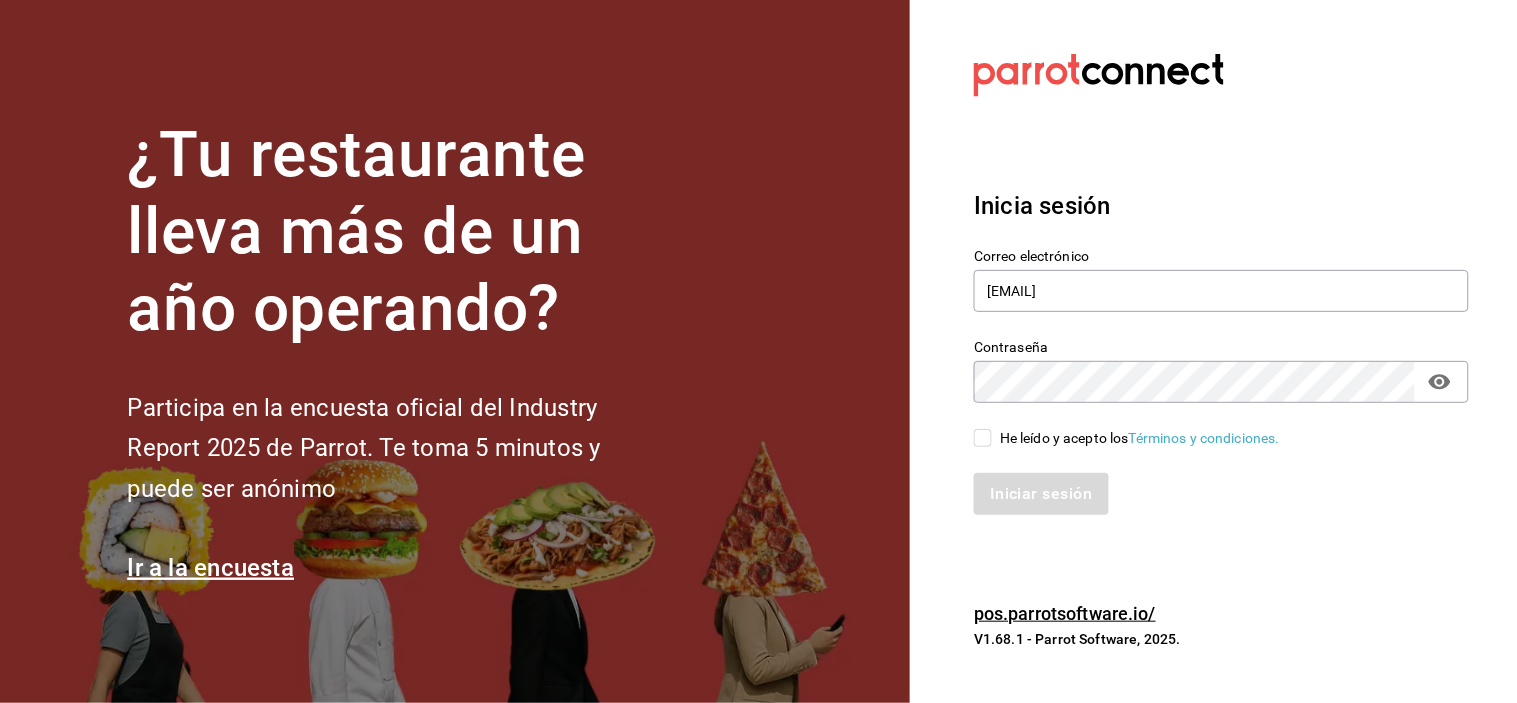 click on "He leído y acepto los  Términos y condiciones." at bounding box center (983, 438) 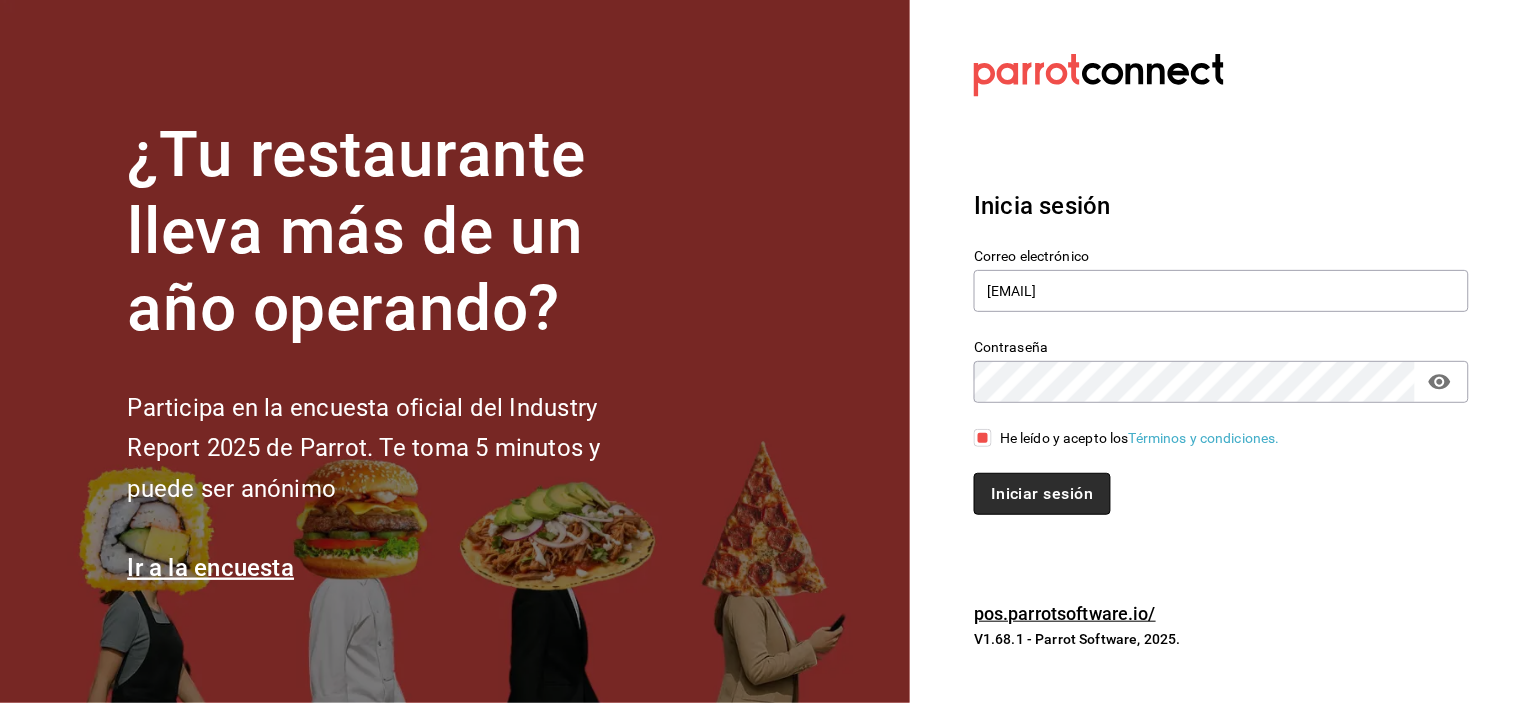 click on "Iniciar sesión" at bounding box center (1042, 494) 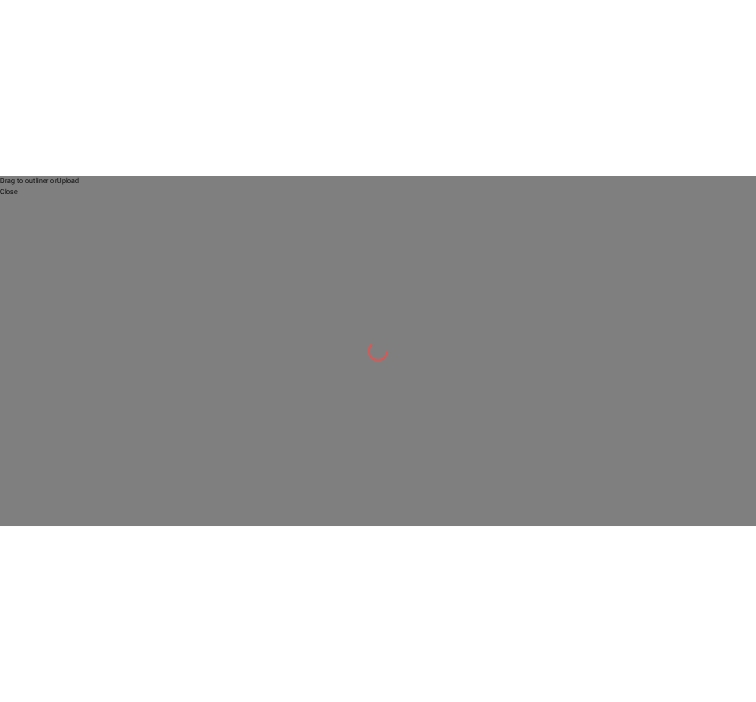scroll, scrollTop: 0, scrollLeft: 0, axis: both 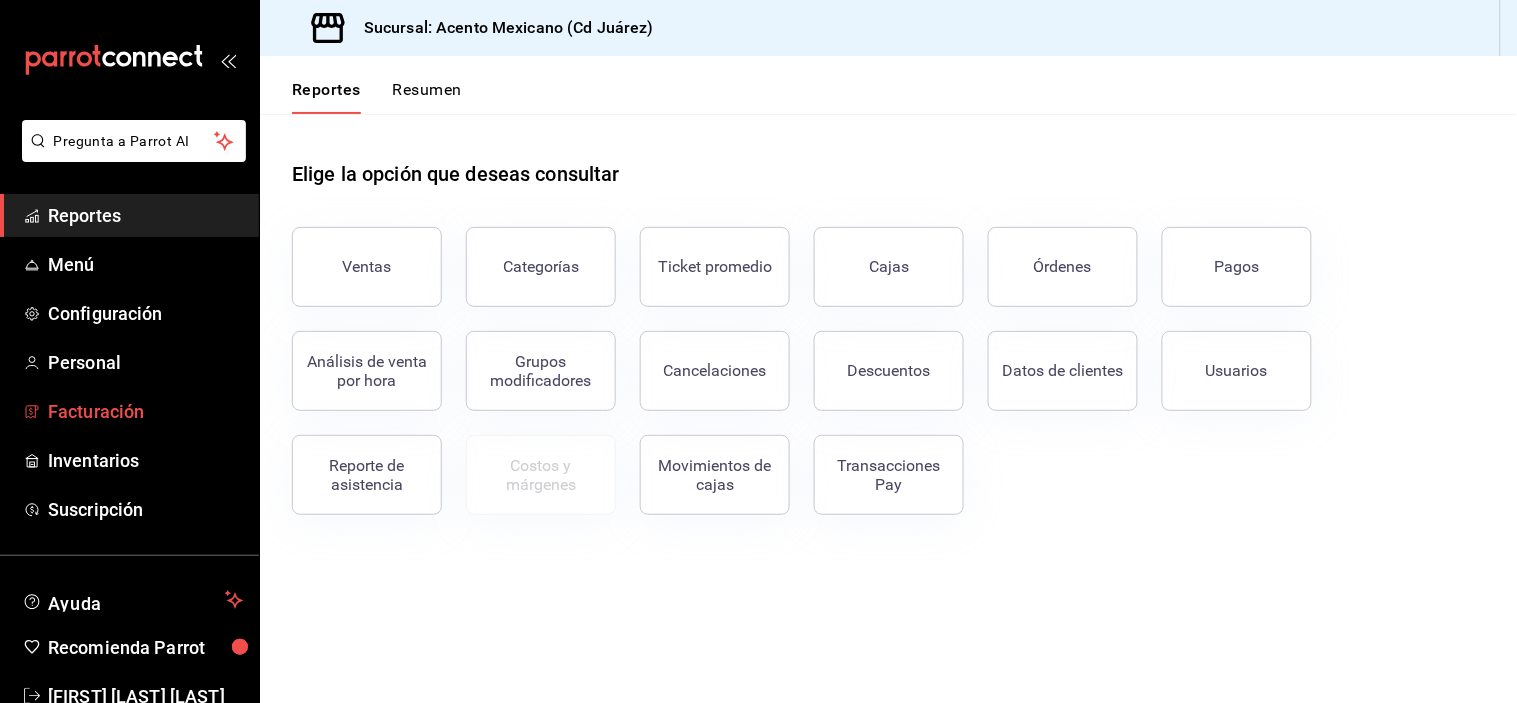 click on "Facturación" at bounding box center [145, 411] 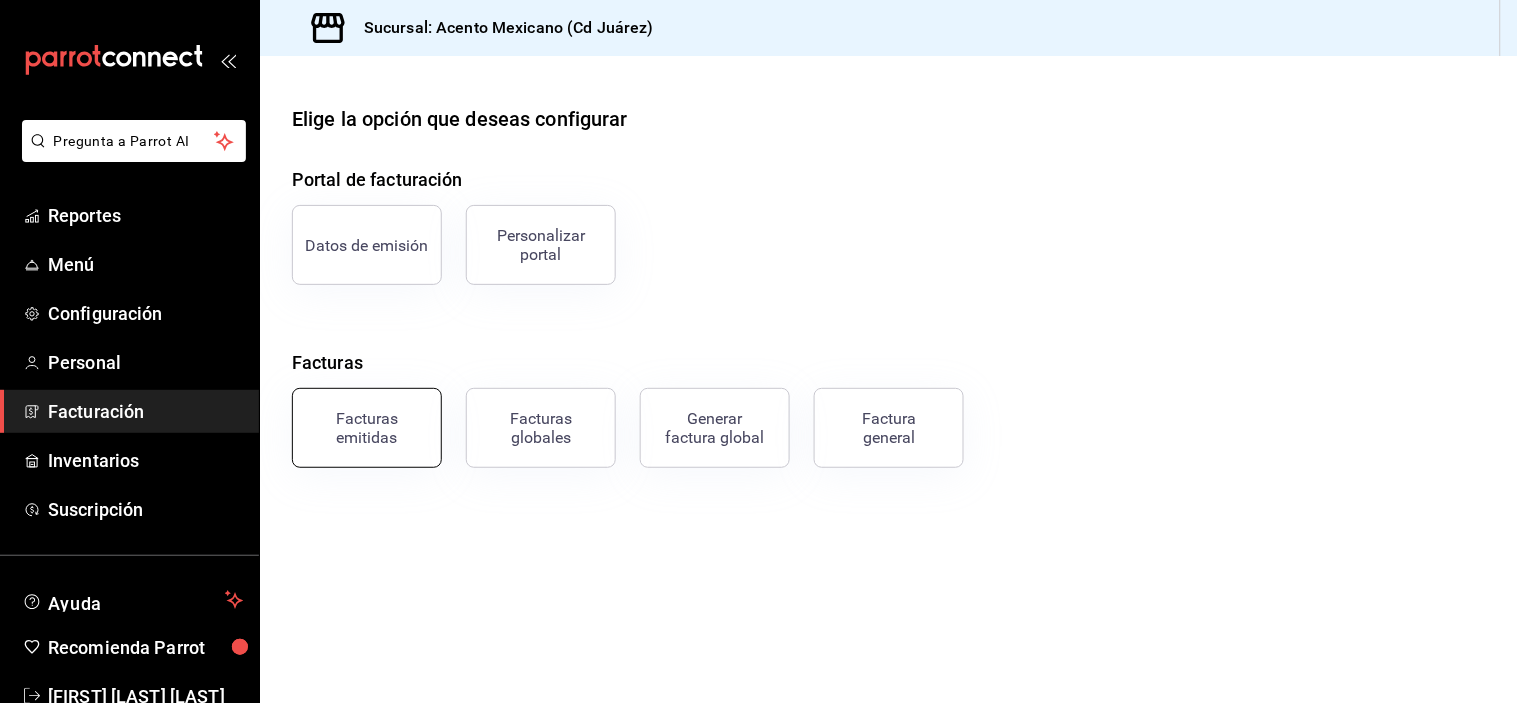 click on "Facturas emitidas" at bounding box center (367, 428) 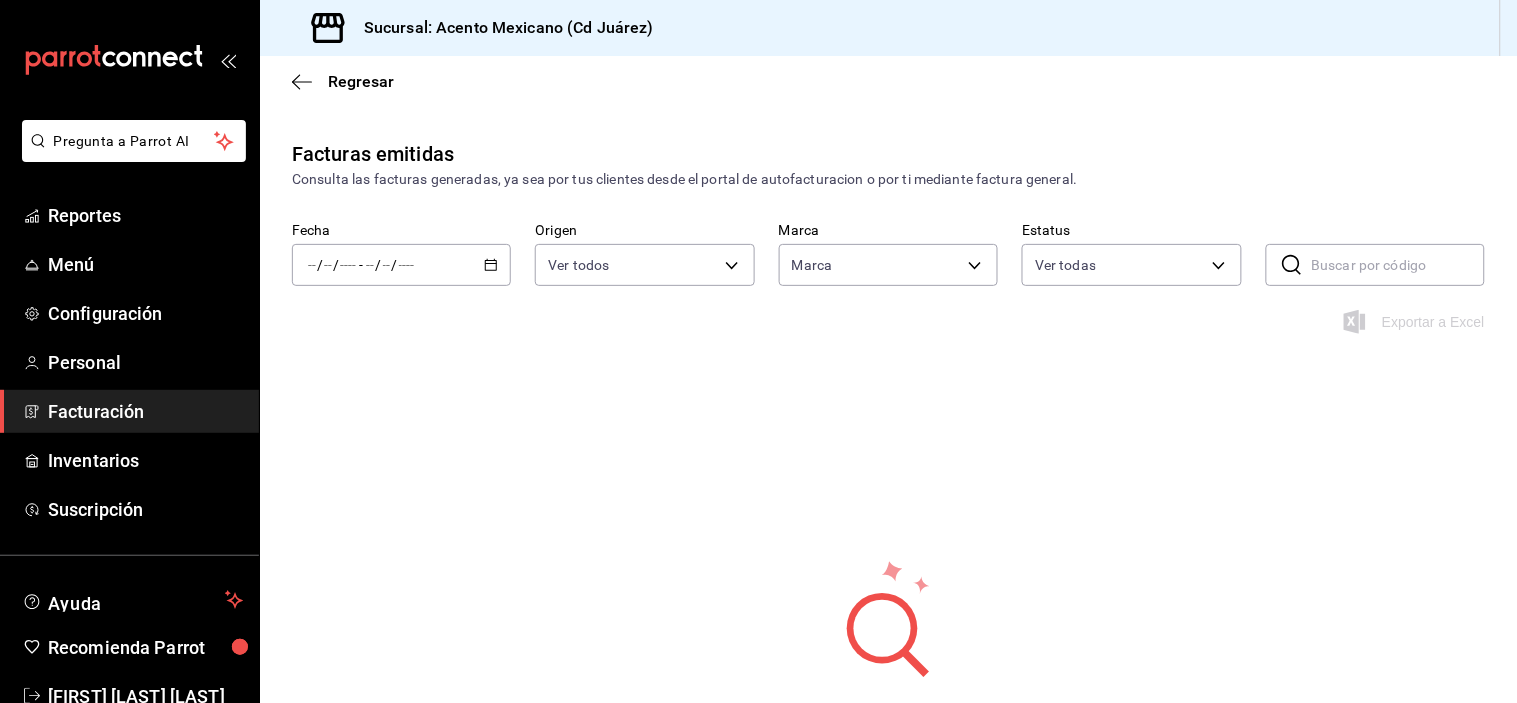 type on "[UUID]" 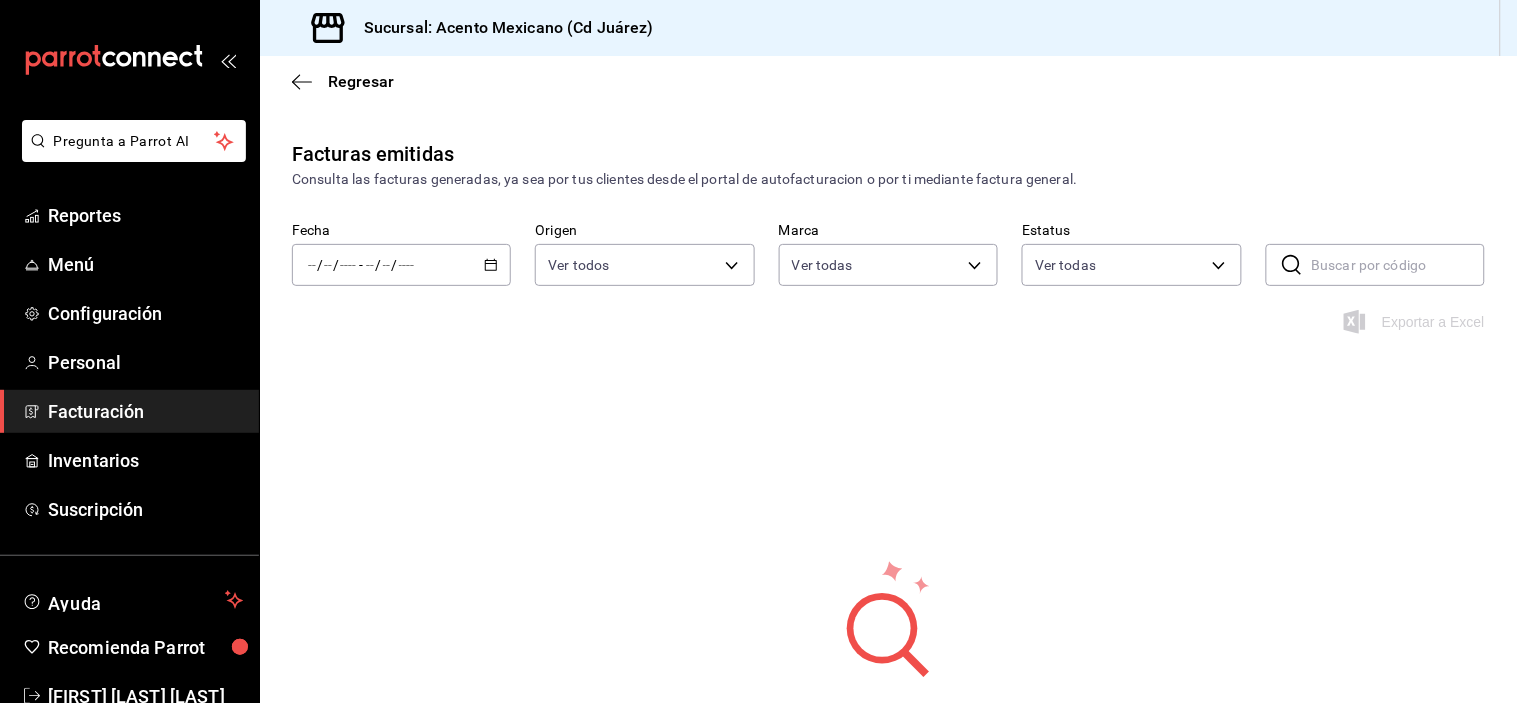 click on "/ / - / /" at bounding box center (401, 265) 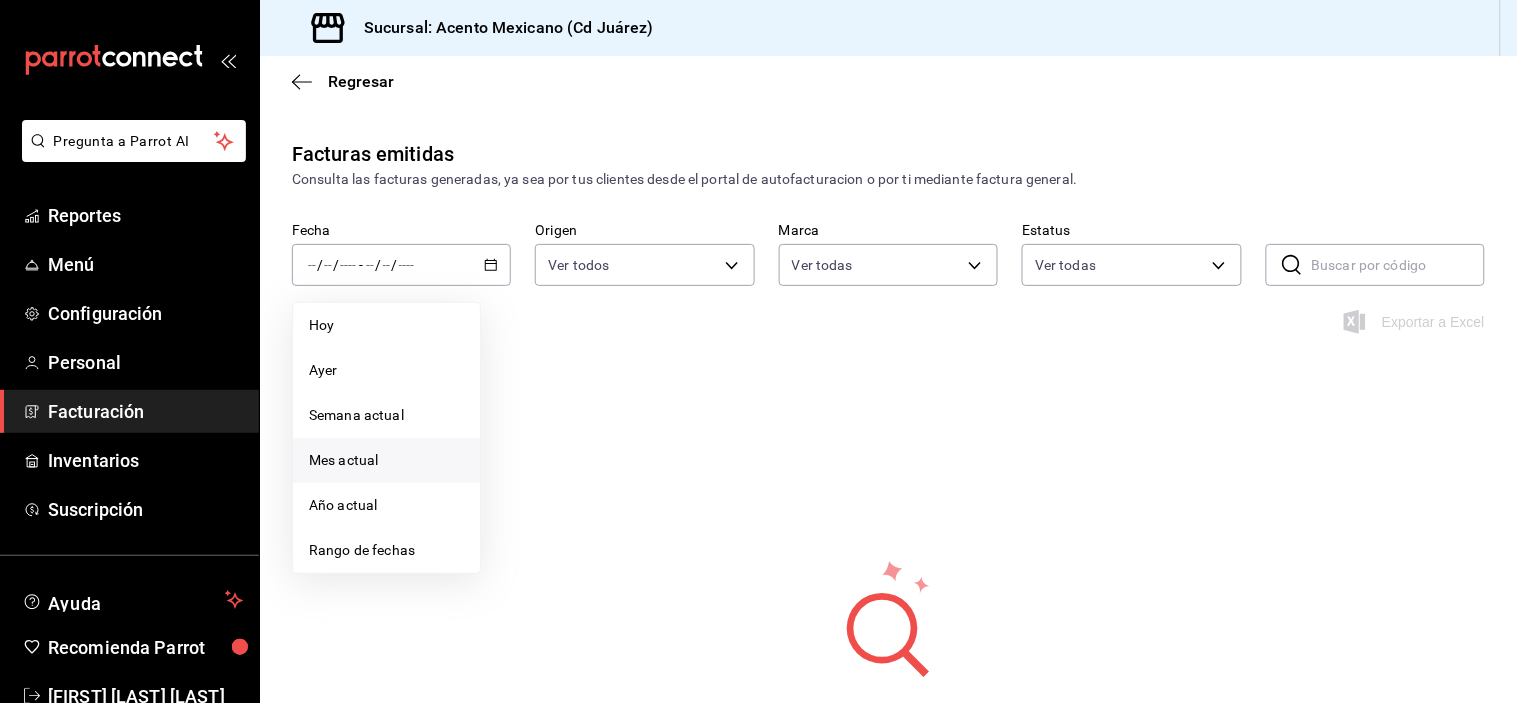 click on "Mes actual" at bounding box center (386, 460) 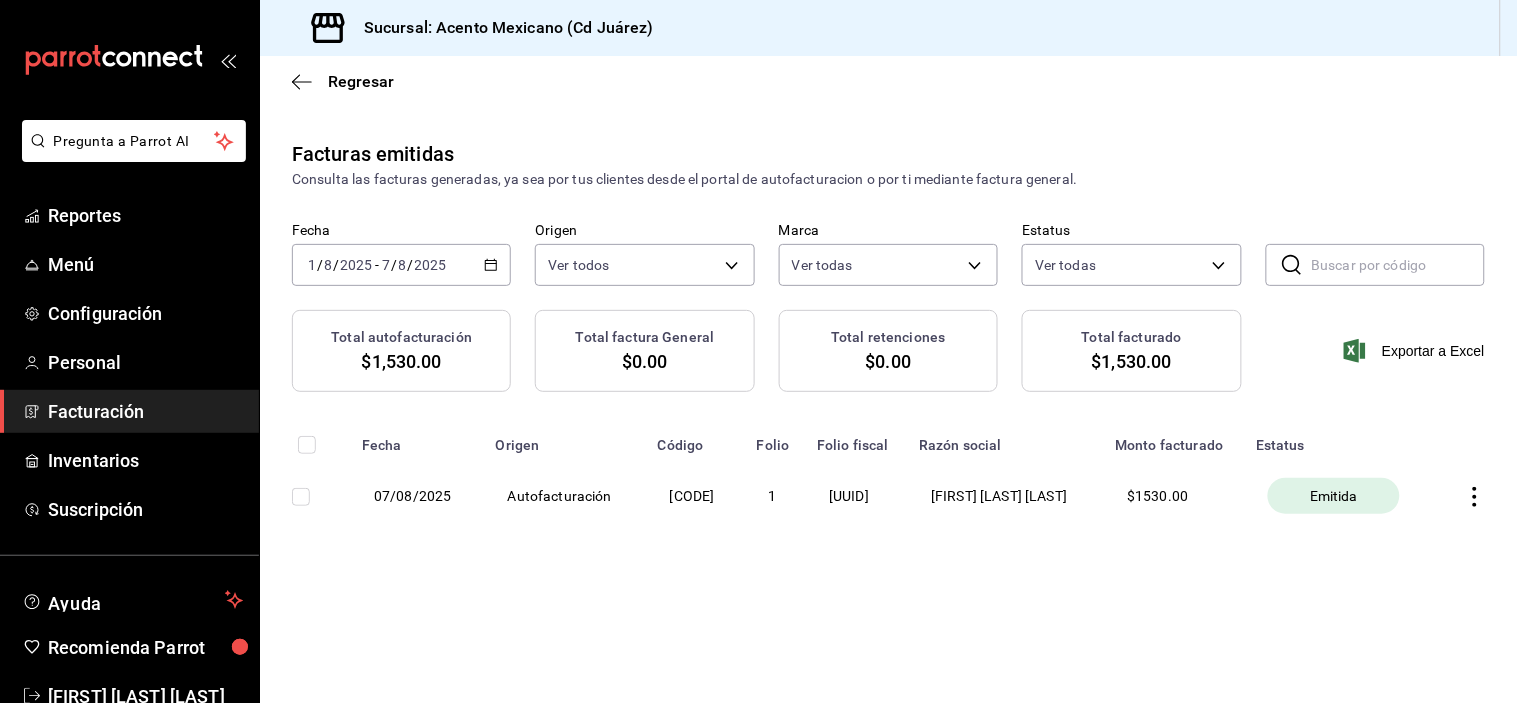 click at bounding box center [1476, 496] 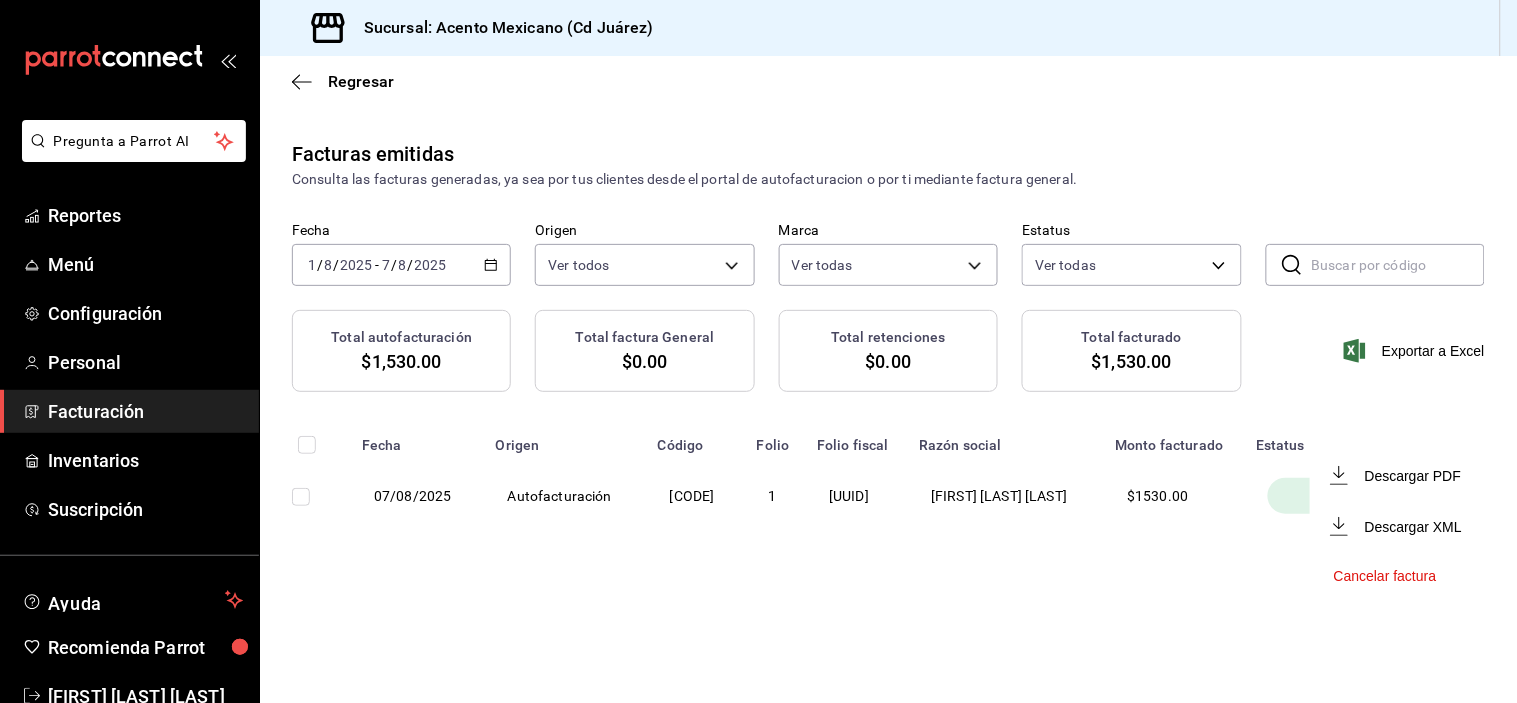 click at bounding box center [758, 351] 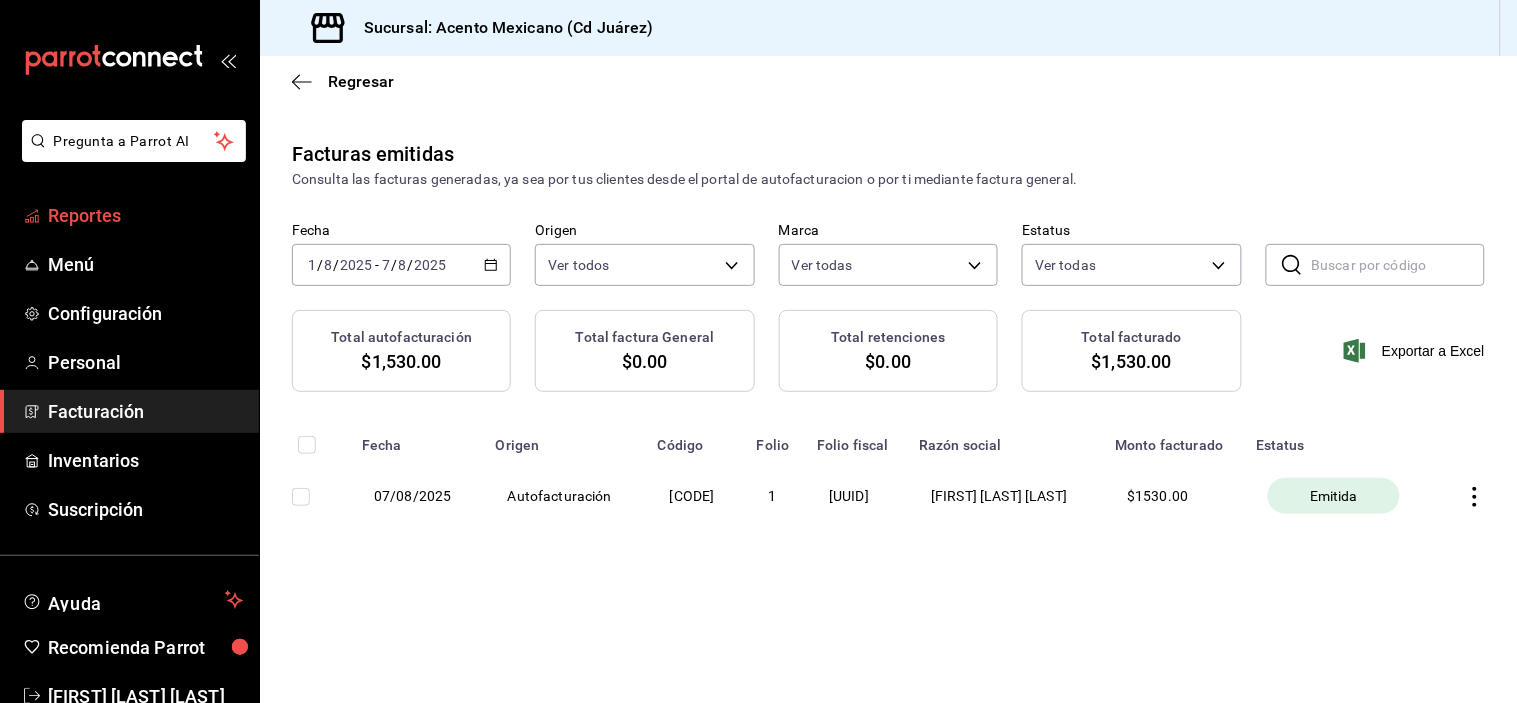 click on "Reportes" at bounding box center (129, 215) 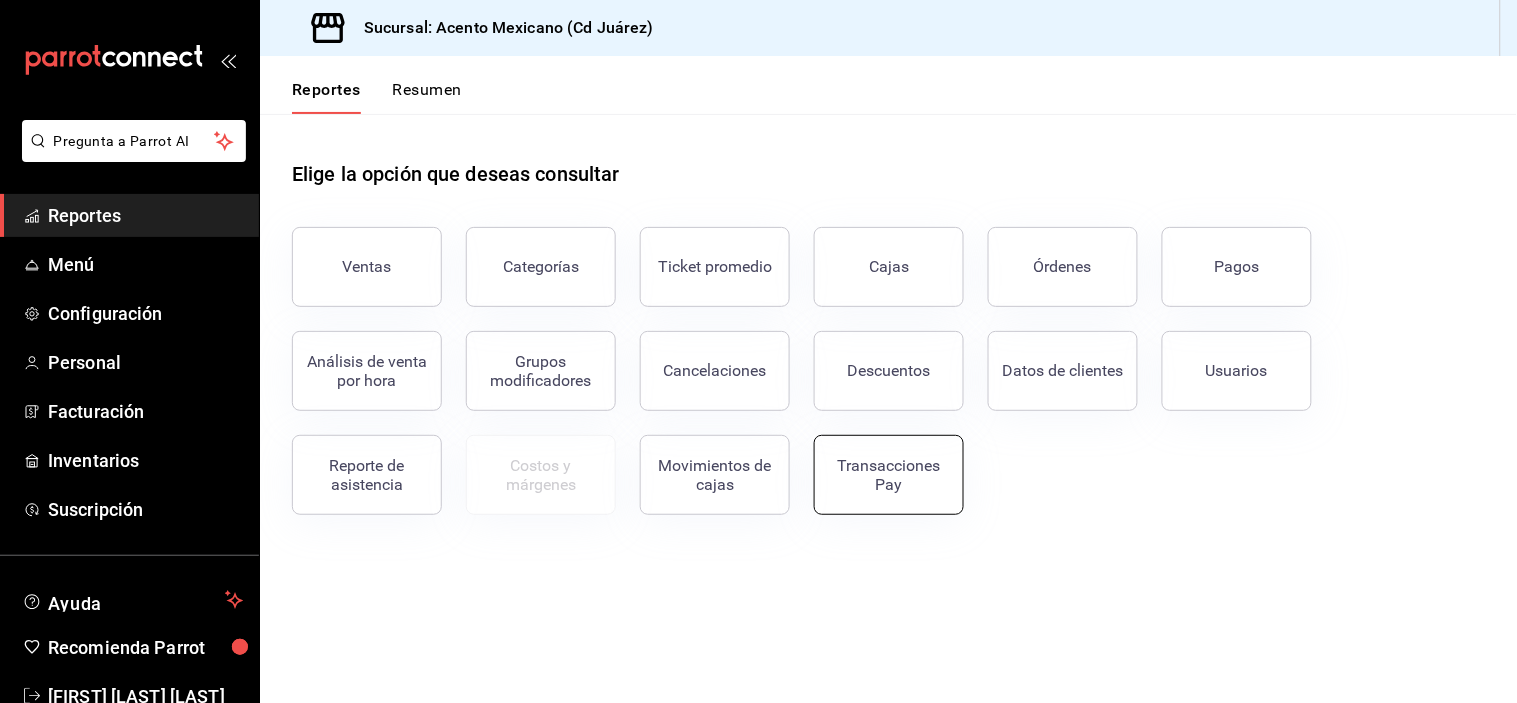 click on "Transacciones Pay" at bounding box center [889, 475] 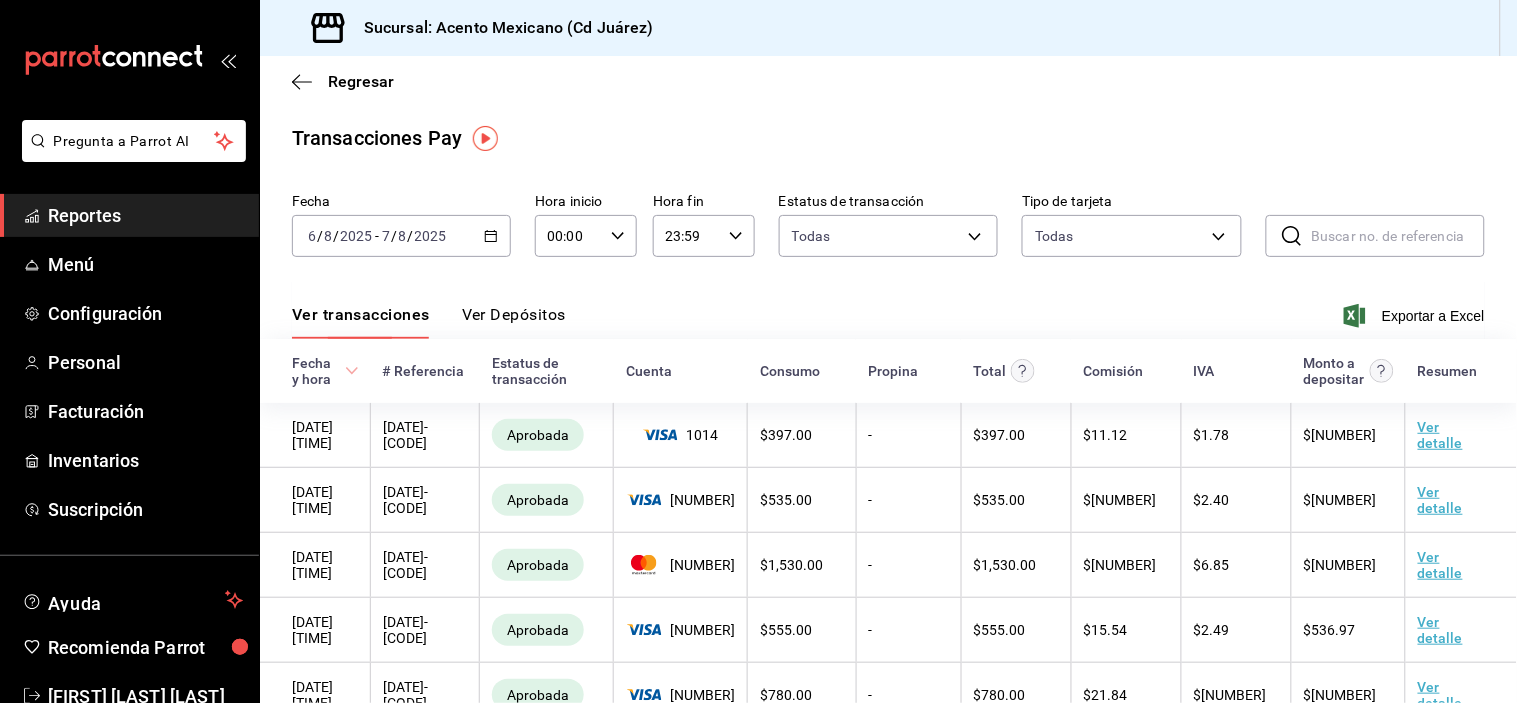 click at bounding box center (1398, 236) 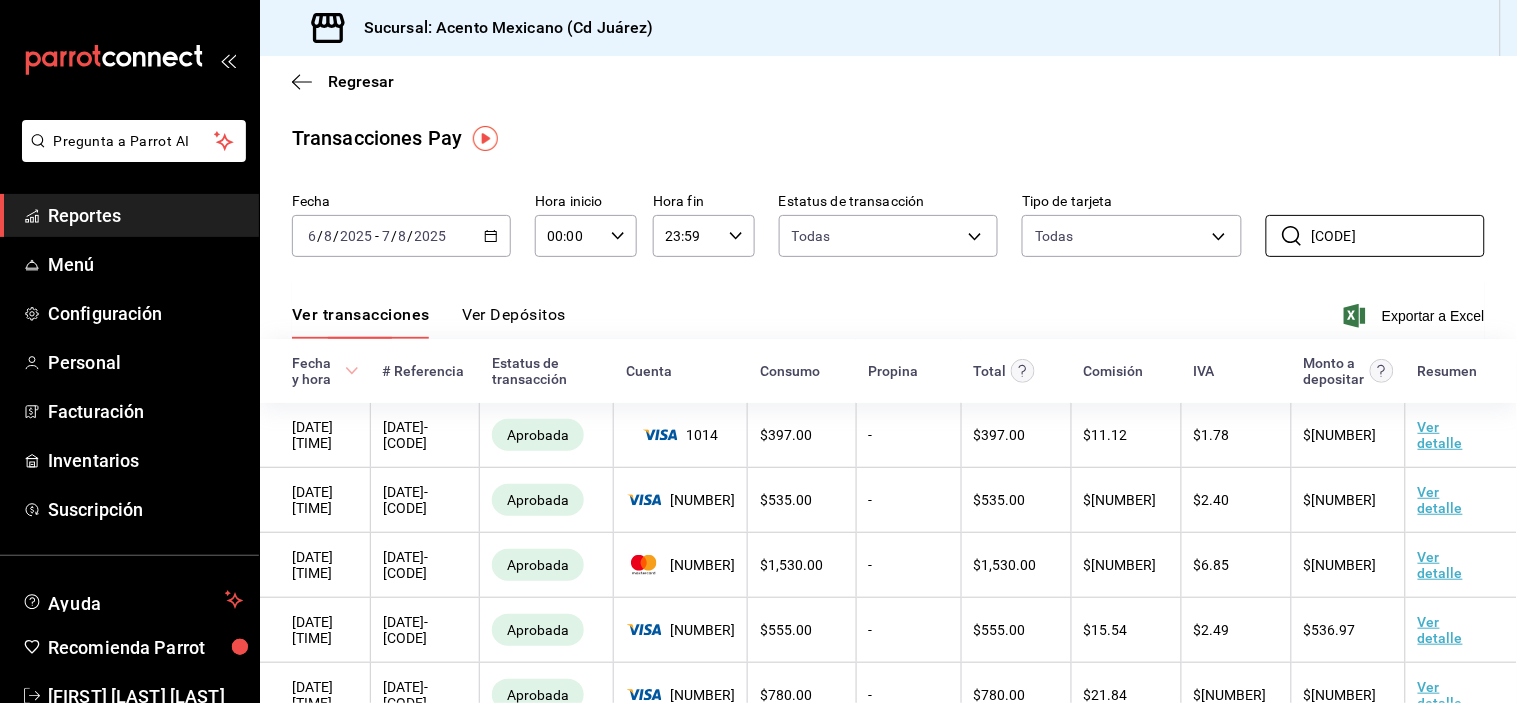 type on "P0064" 